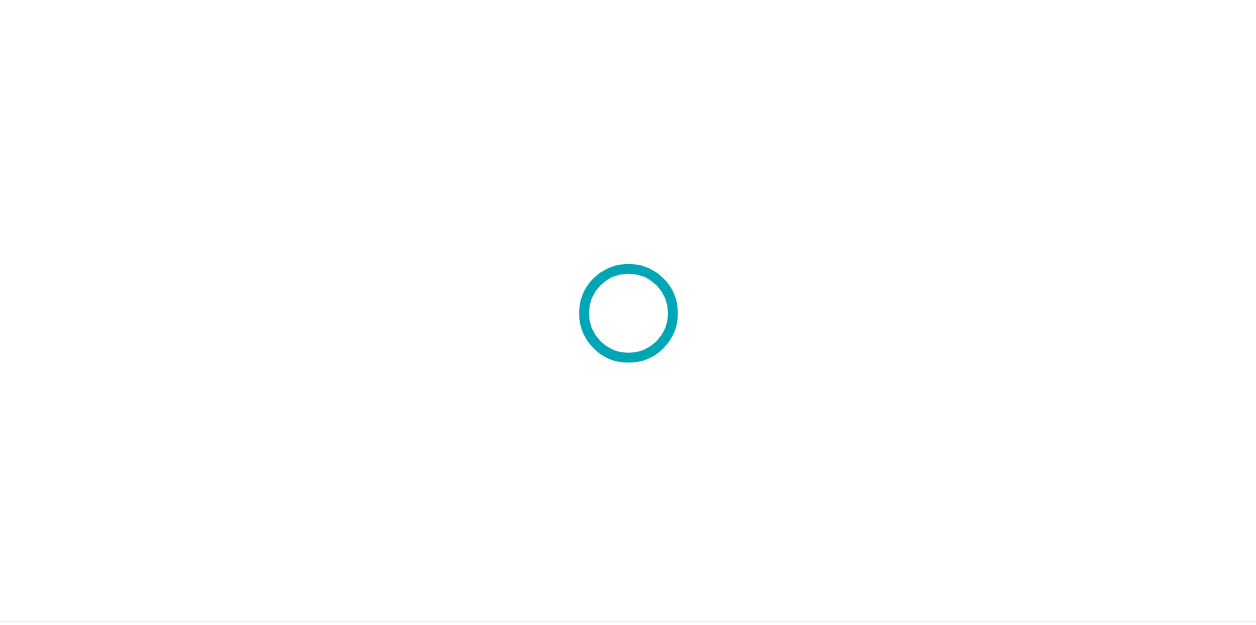 scroll, scrollTop: 0, scrollLeft: 0, axis: both 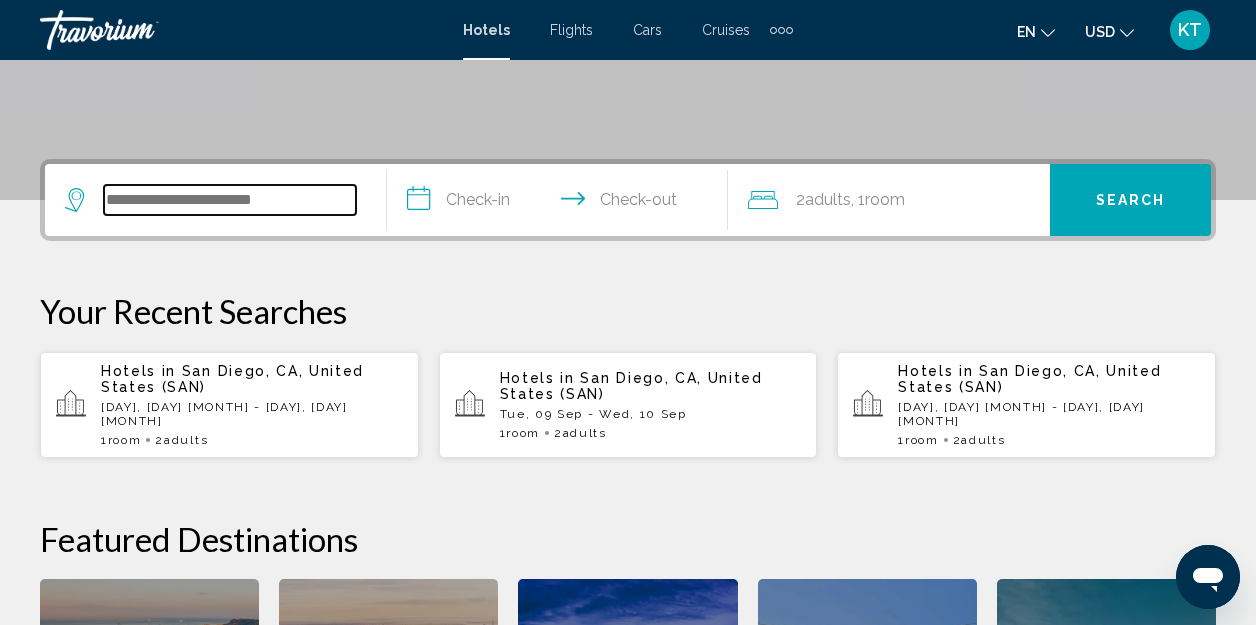 click at bounding box center (230, 200) 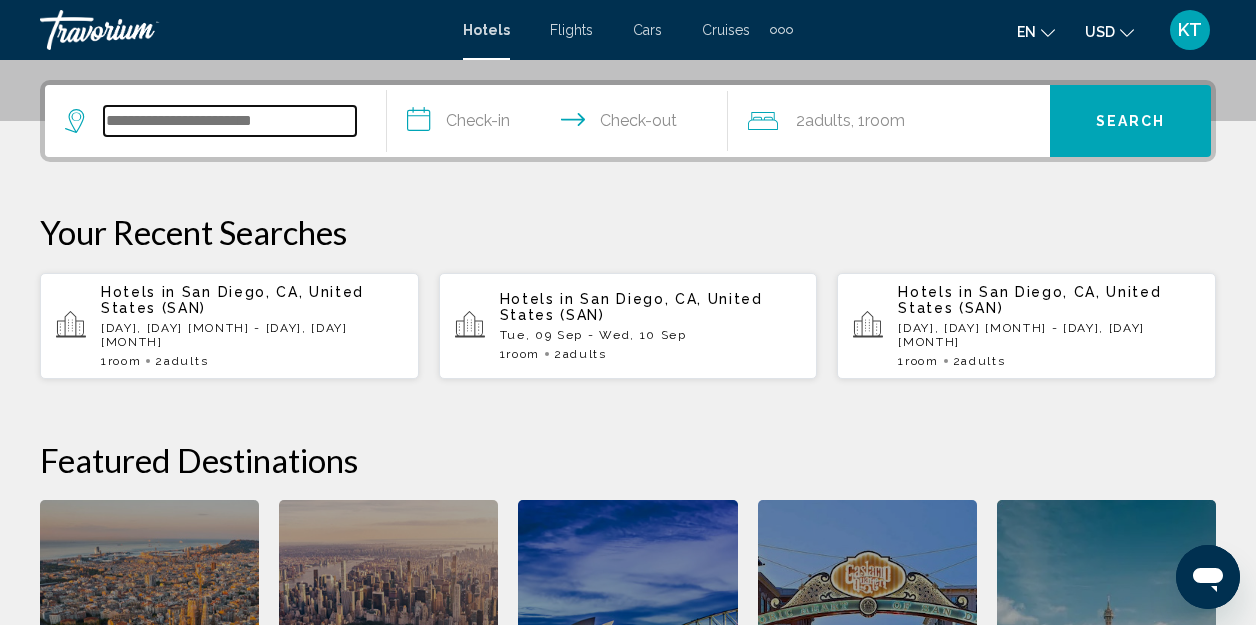 scroll, scrollTop: 494, scrollLeft: 0, axis: vertical 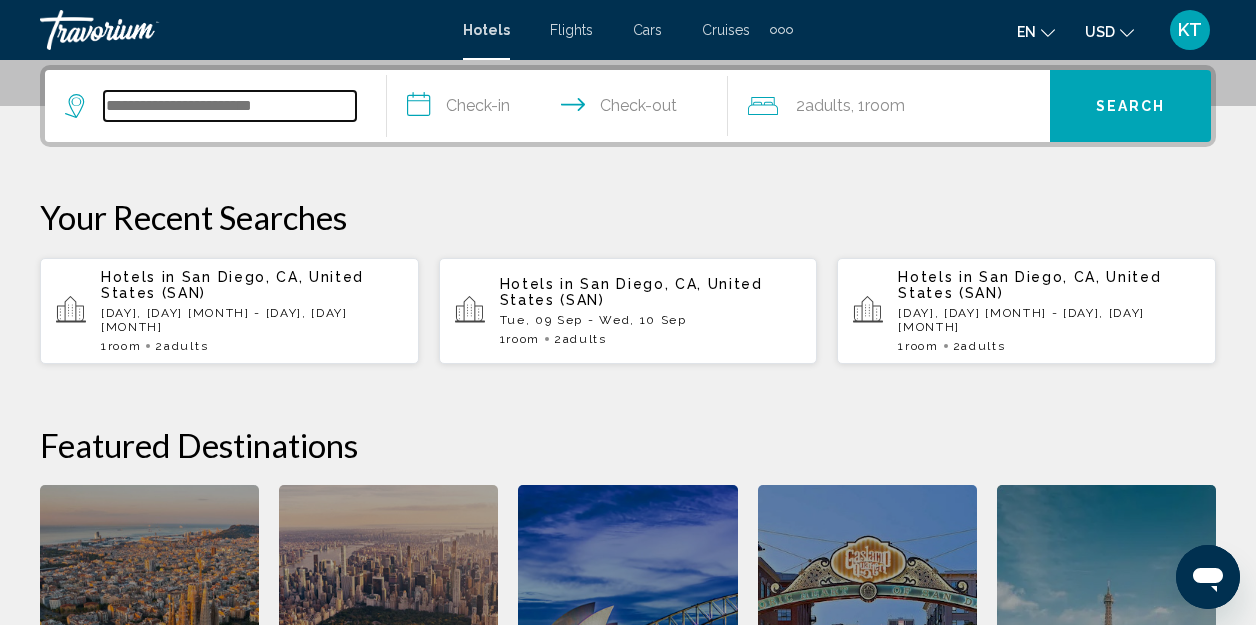 click at bounding box center [230, 106] 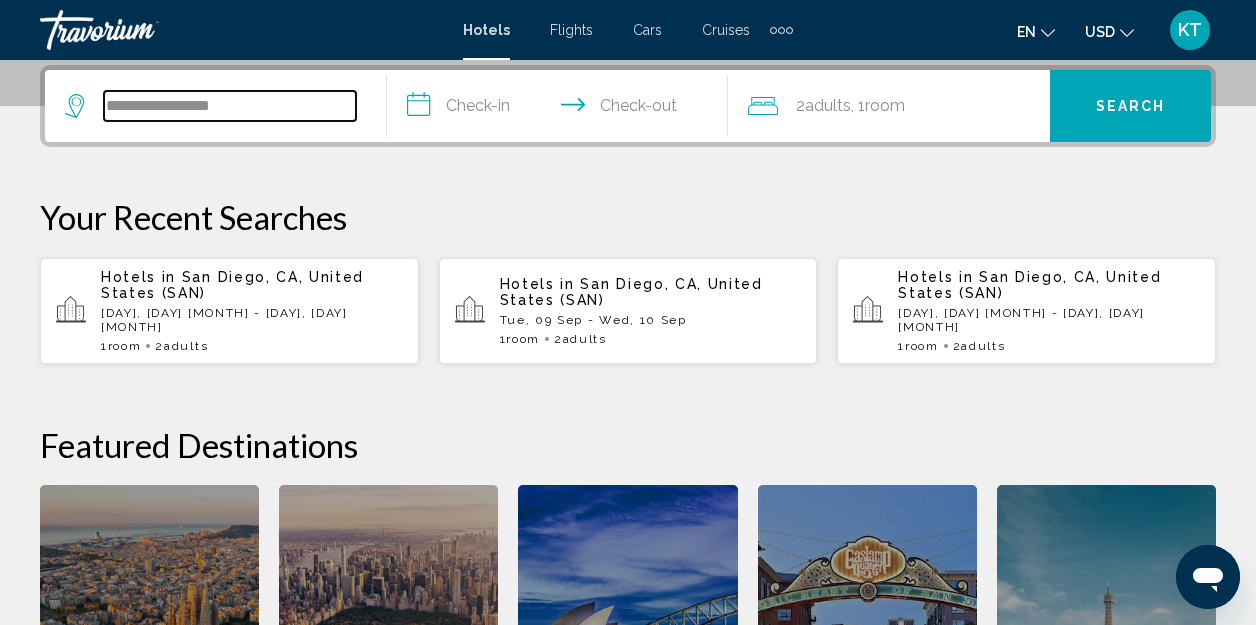type on "*********" 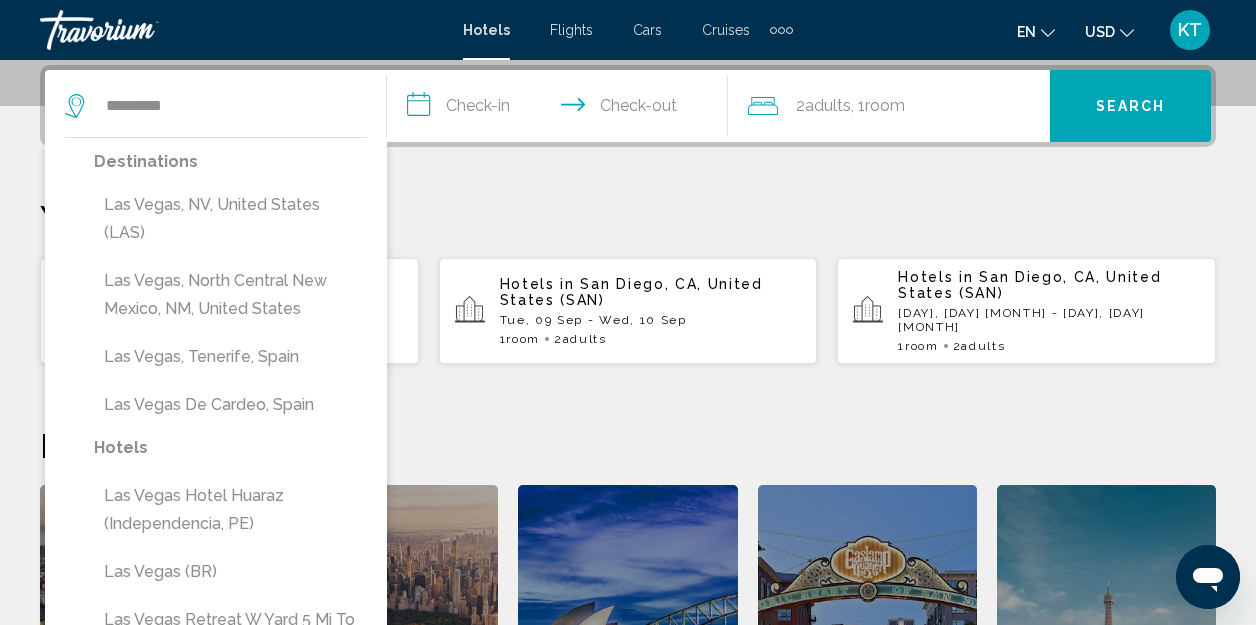 click on "**********" at bounding box center [562, 109] 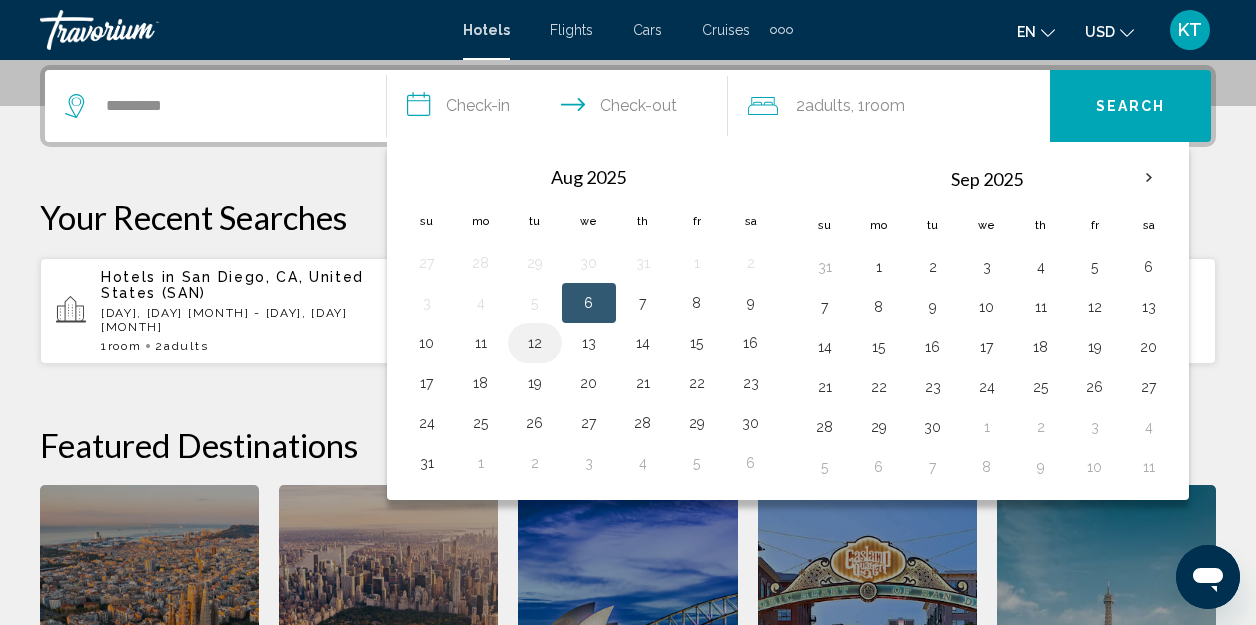 click on "12" at bounding box center (535, 343) 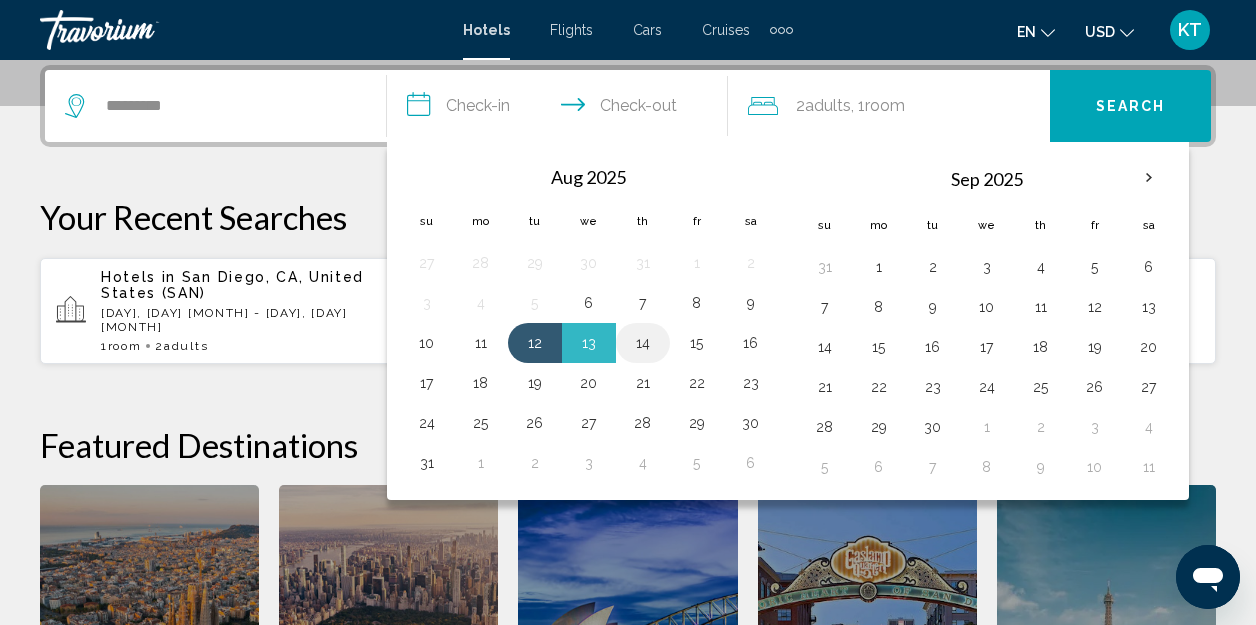 click on "14" at bounding box center (643, 343) 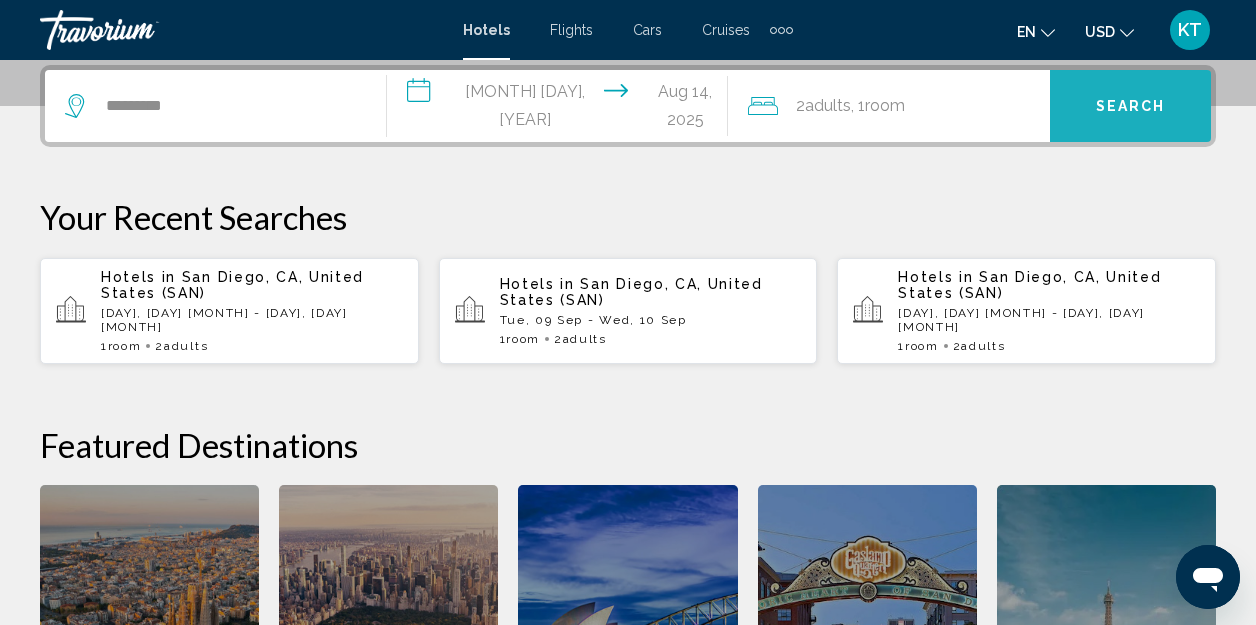 click on "Search" at bounding box center (1131, 107) 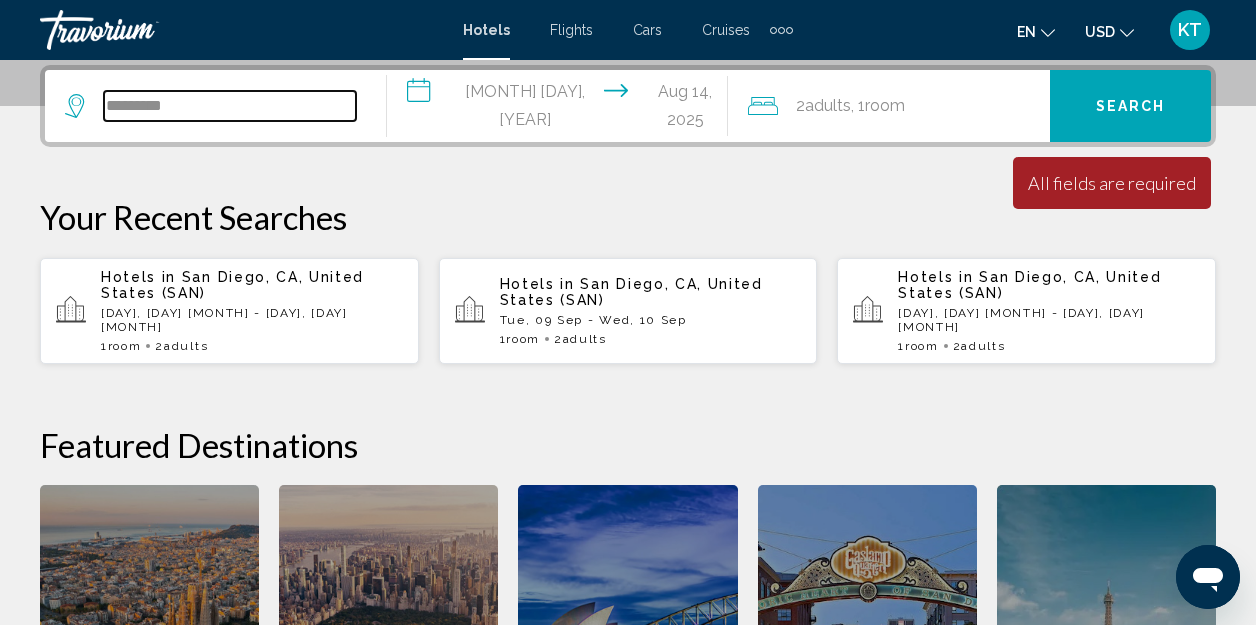 click on "*********" at bounding box center (230, 106) 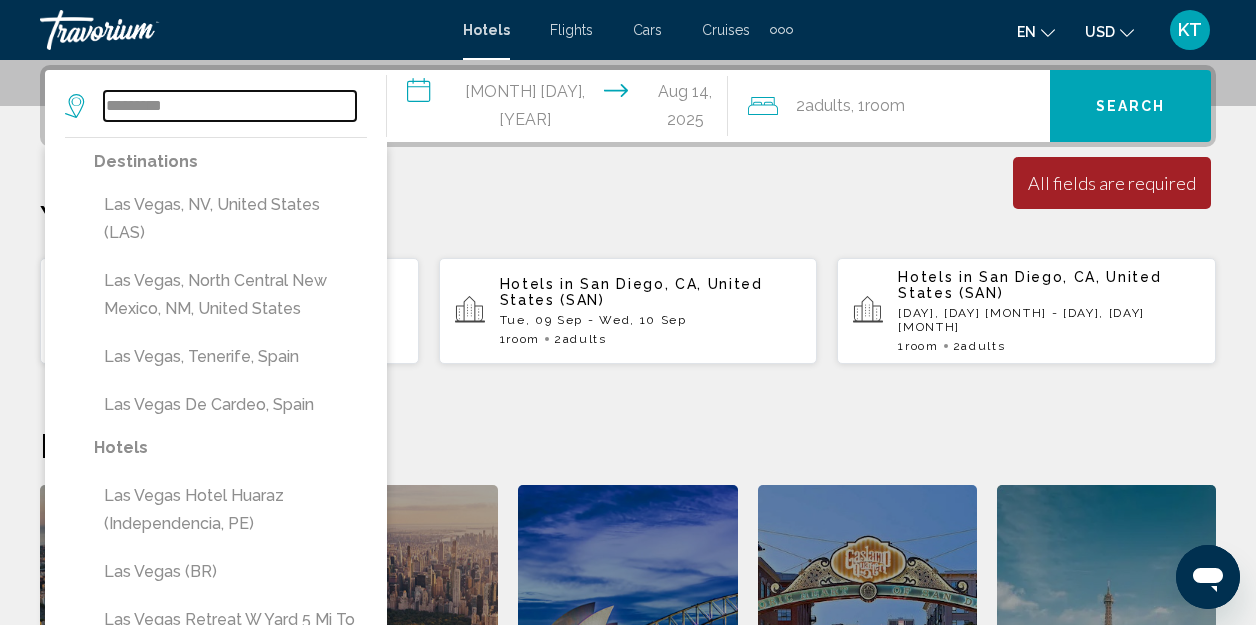 type on "**********" 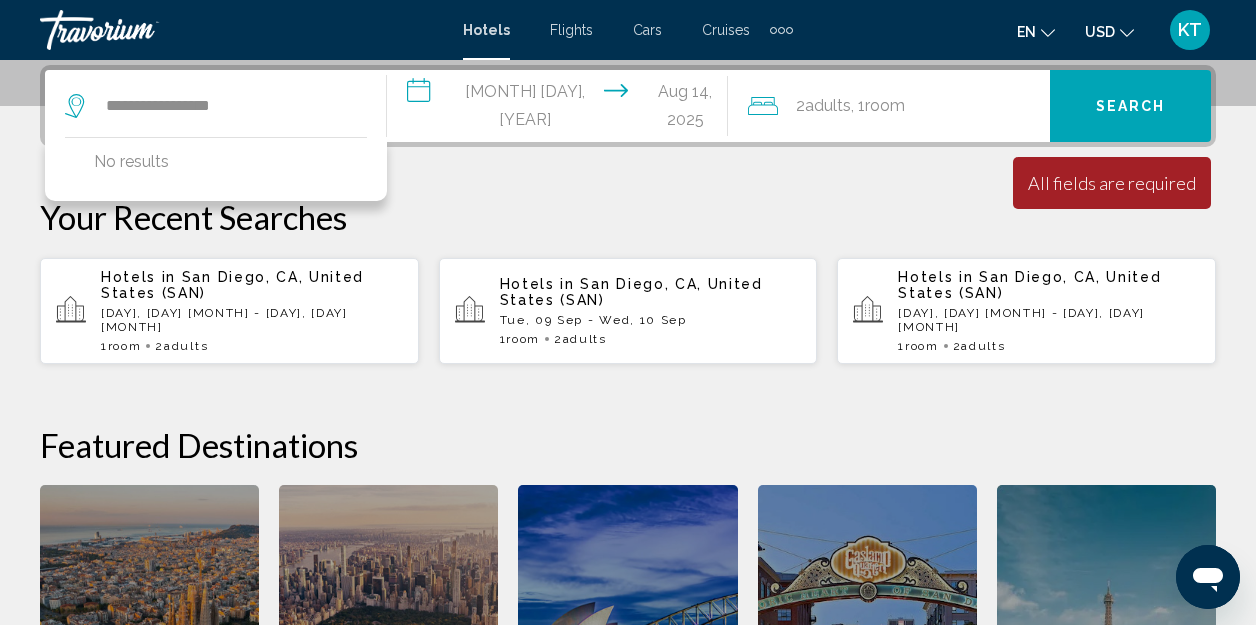 click on "Search" at bounding box center [1131, 107] 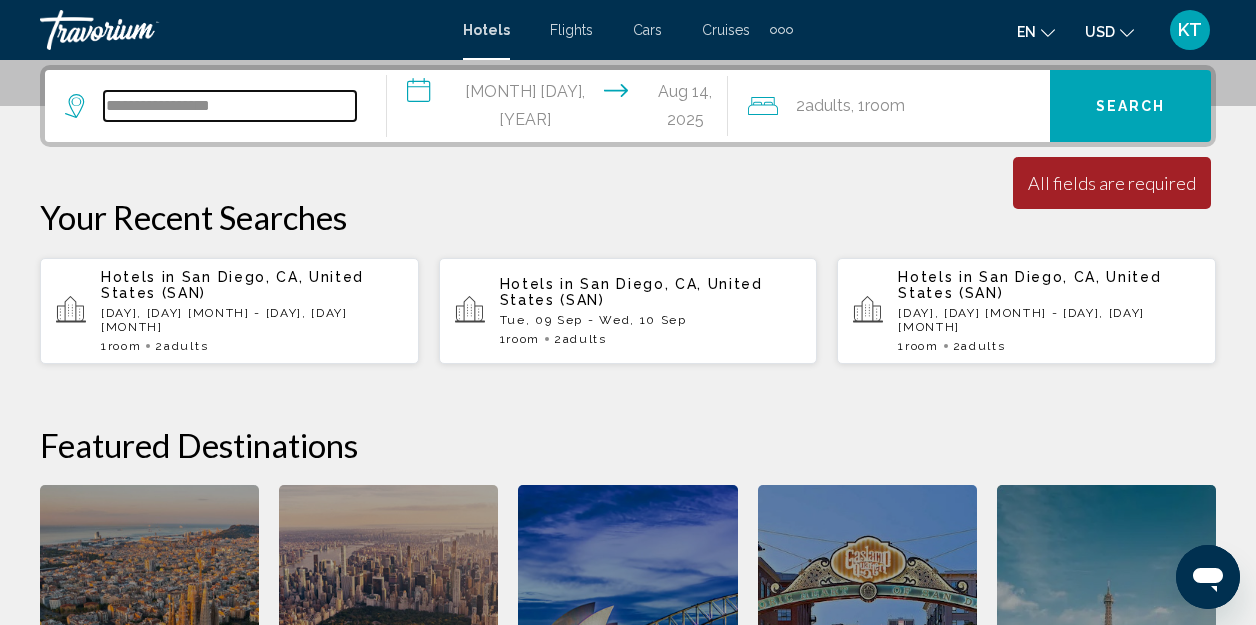 click on "**********" at bounding box center (230, 106) 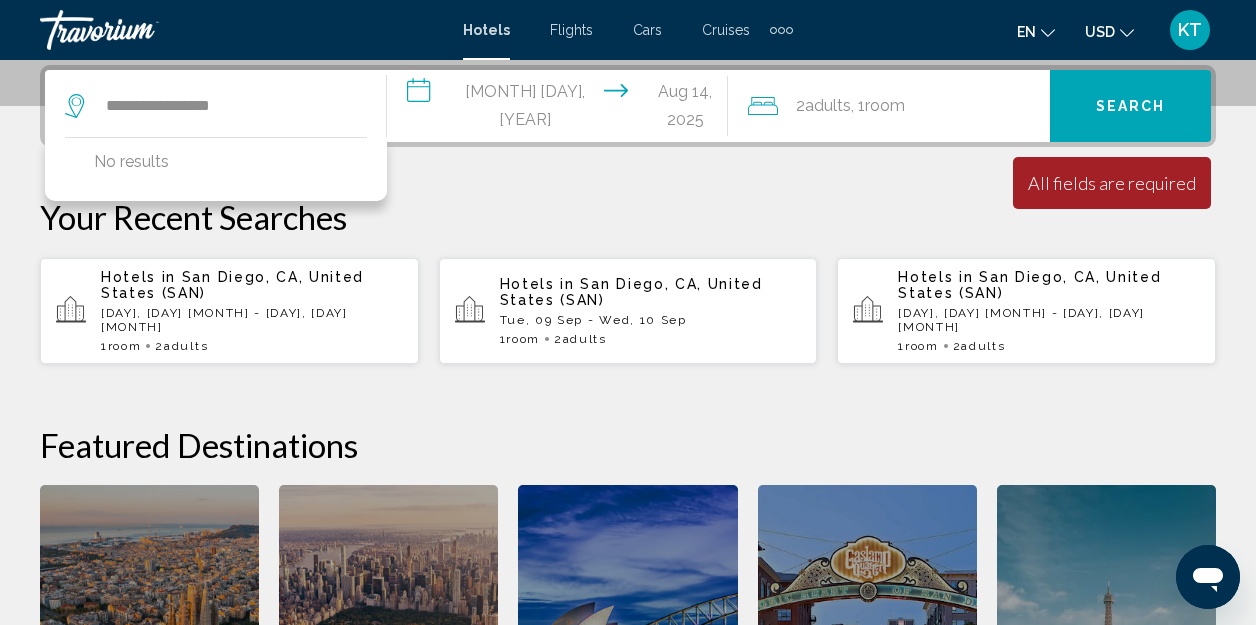 click on "**********" at bounding box center (215, 106) 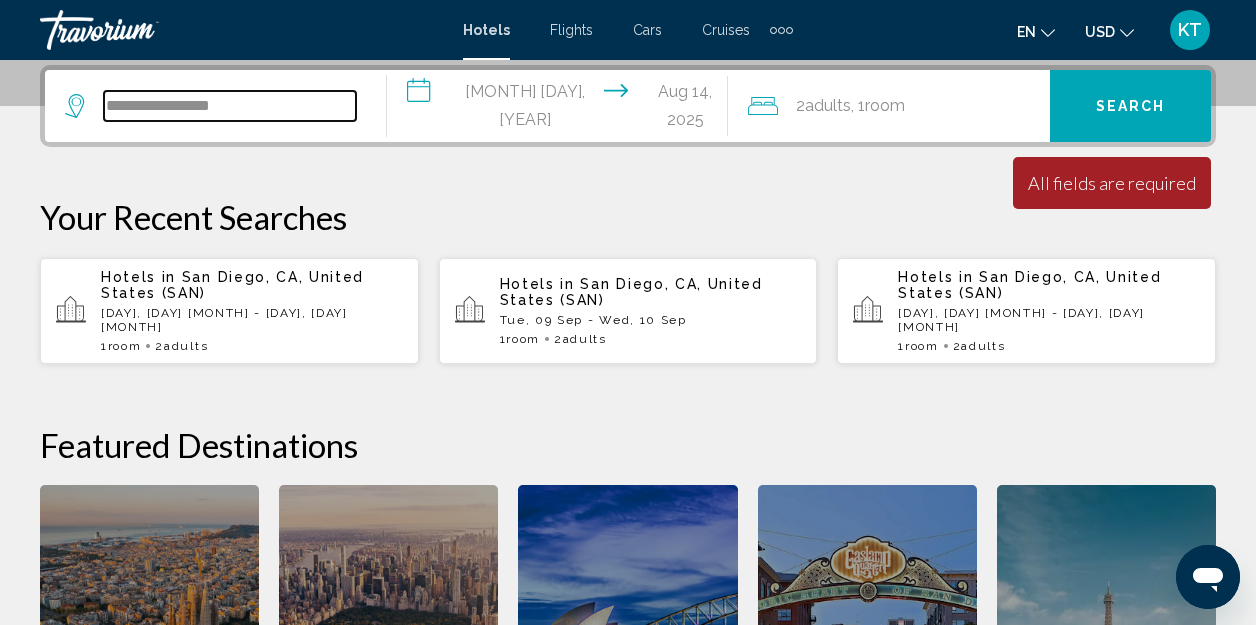 click on "**********" at bounding box center (230, 106) 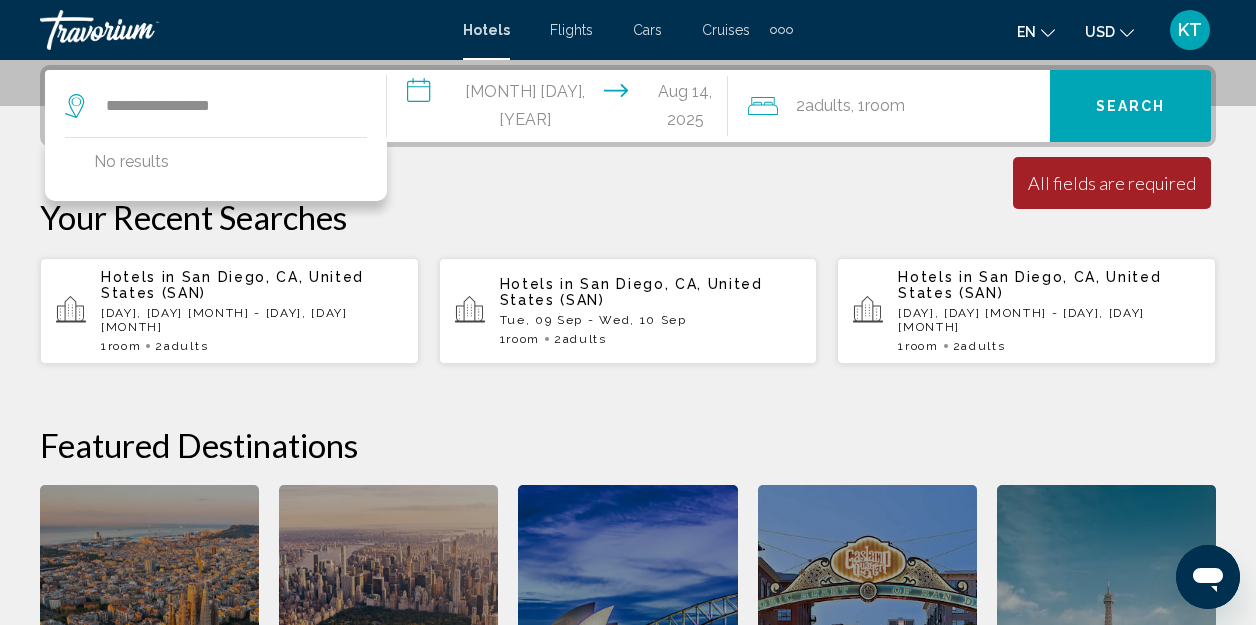 click on "**********" at bounding box center (562, 109) 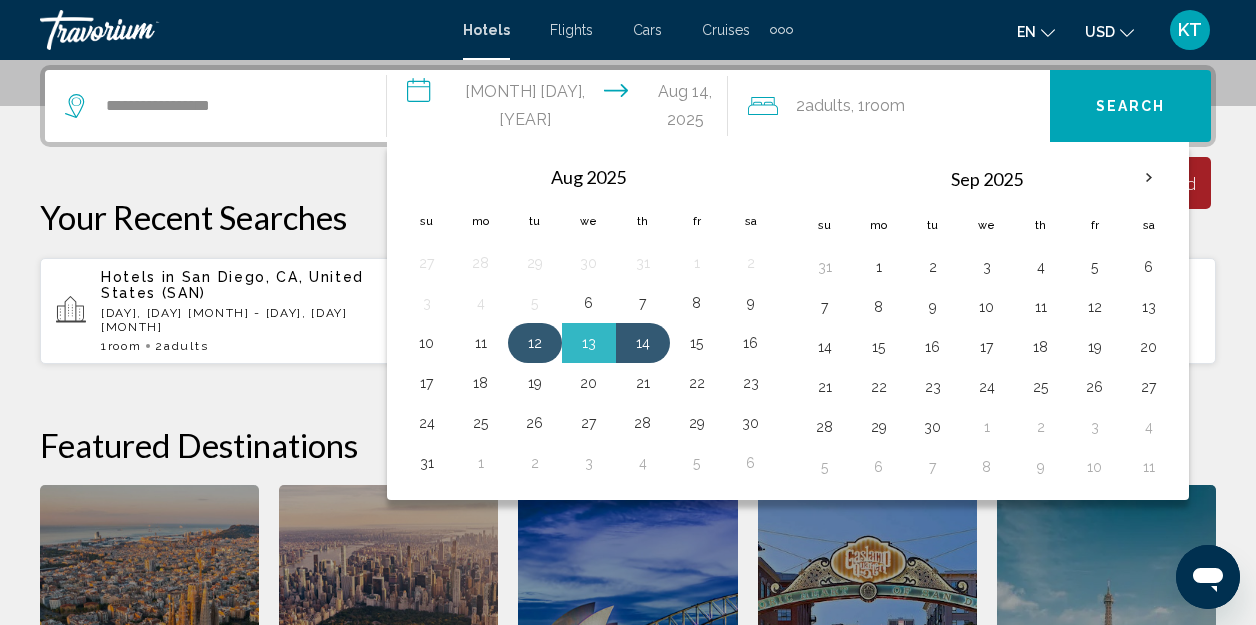 click on "12" at bounding box center (535, 343) 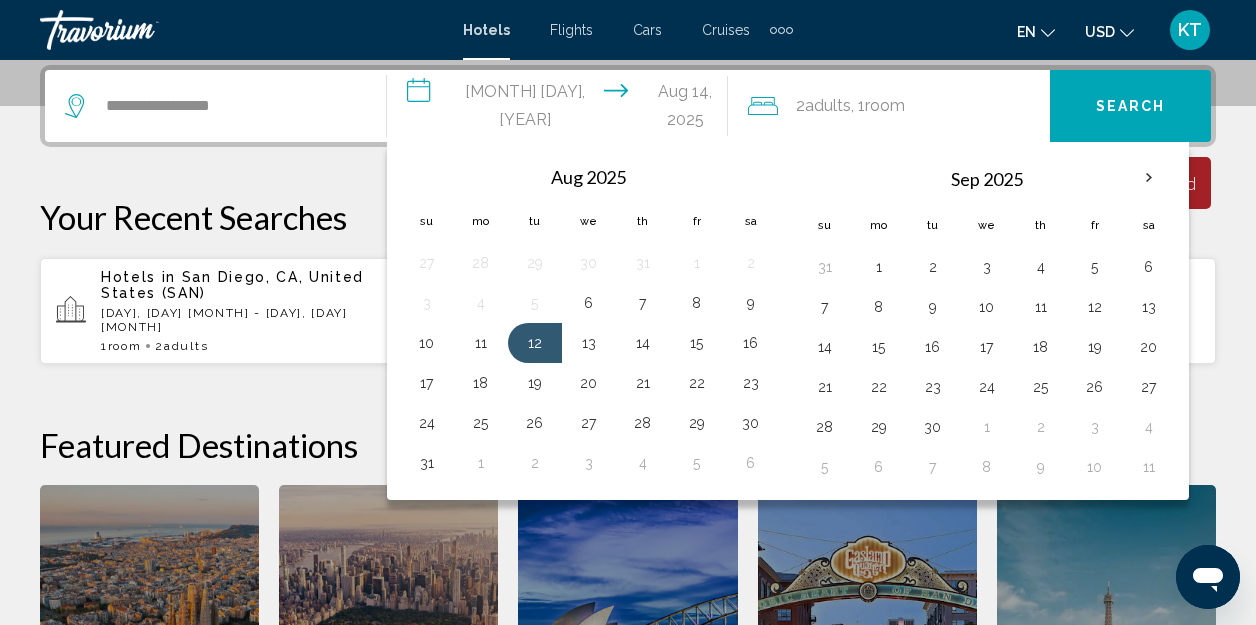 click on "**********" at bounding box center [562, 109] 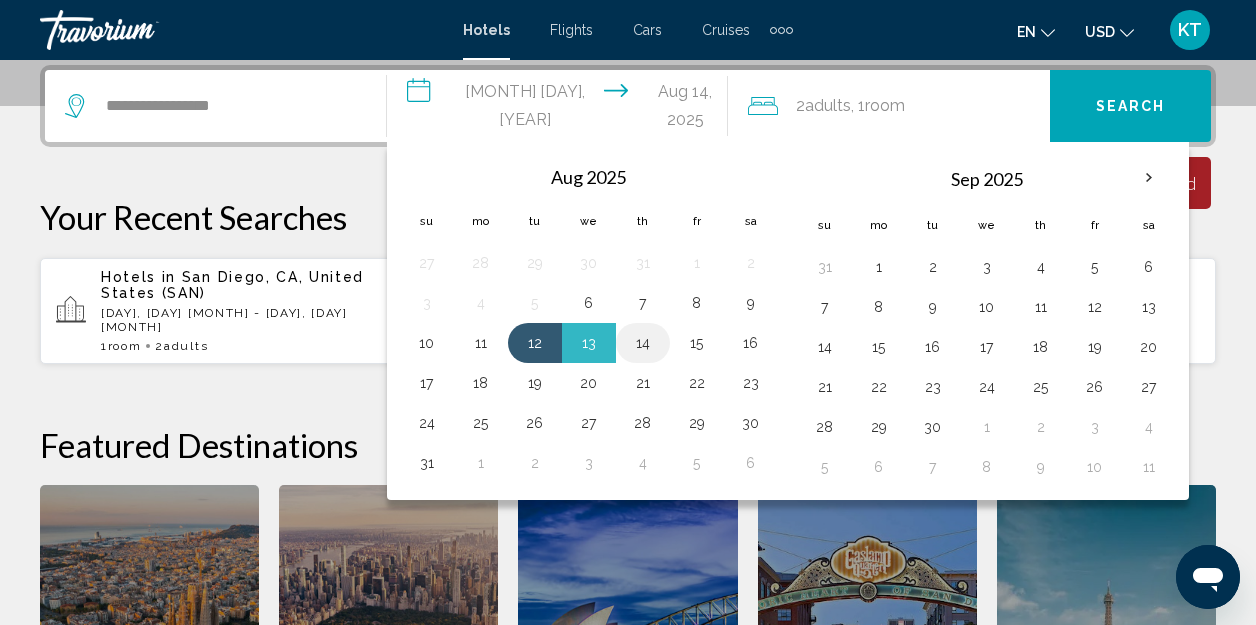 click on "14" at bounding box center (643, 343) 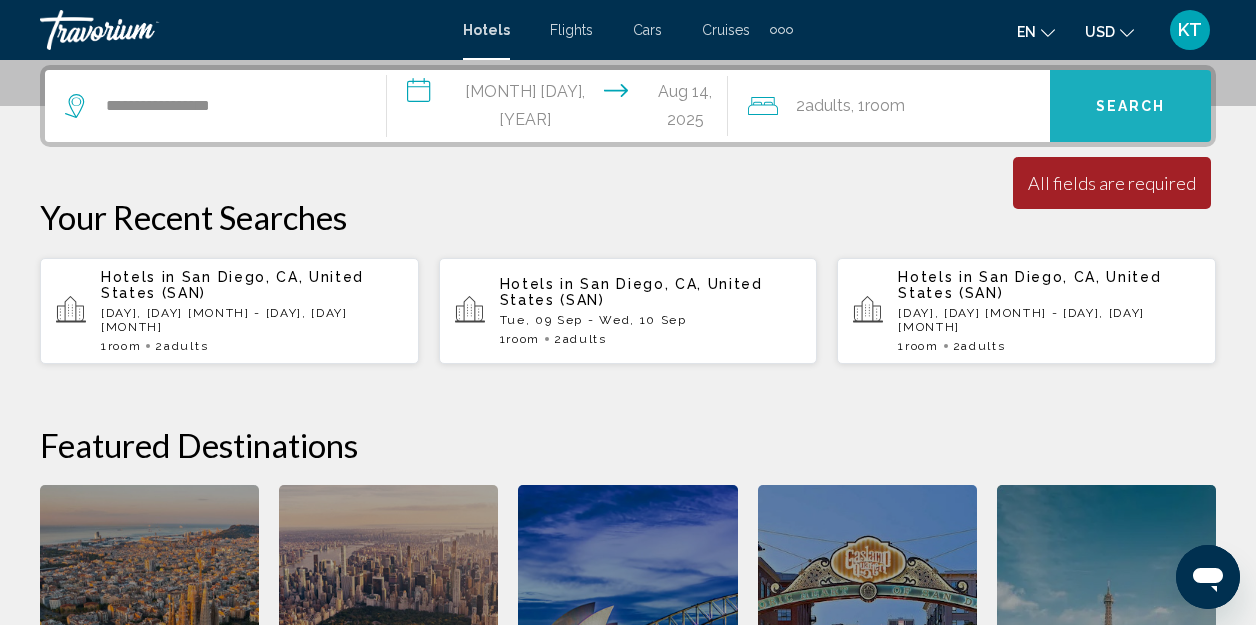 click on "Search" at bounding box center [1131, 107] 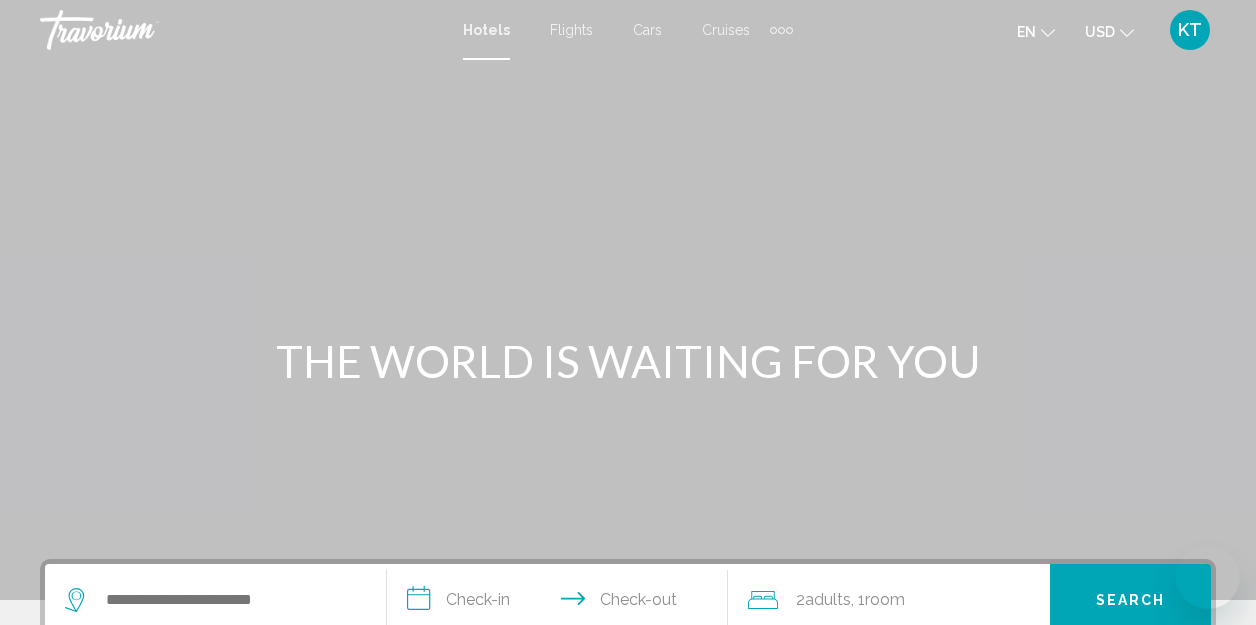 scroll, scrollTop: 0, scrollLeft: 0, axis: both 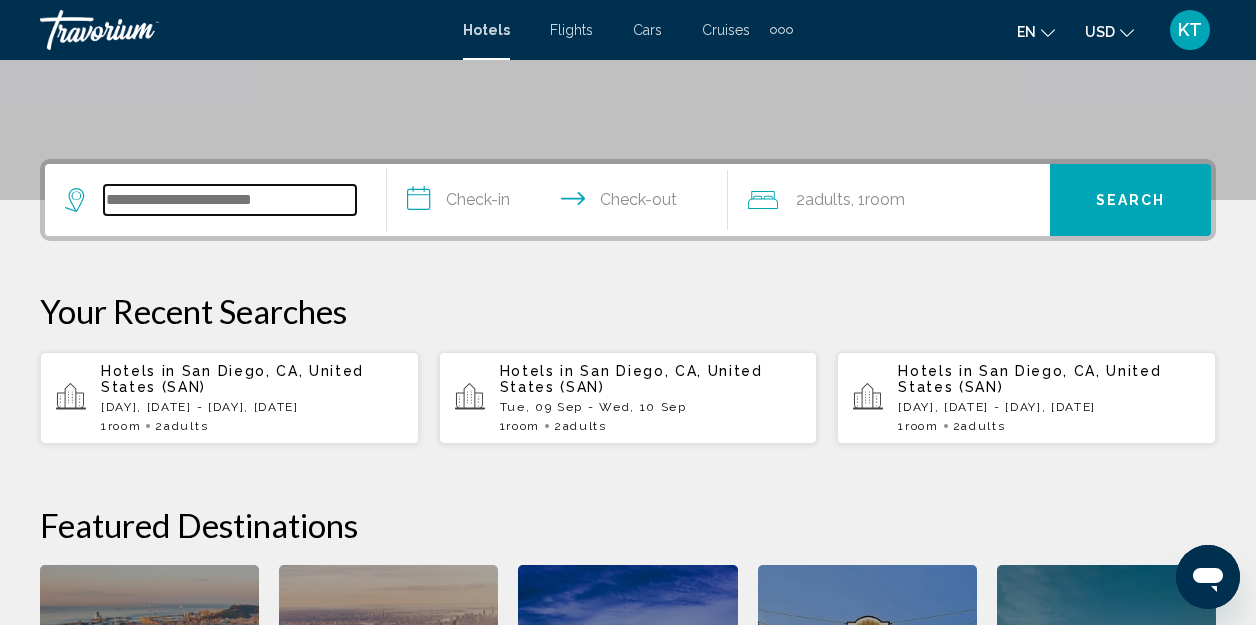 click at bounding box center (230, 200) 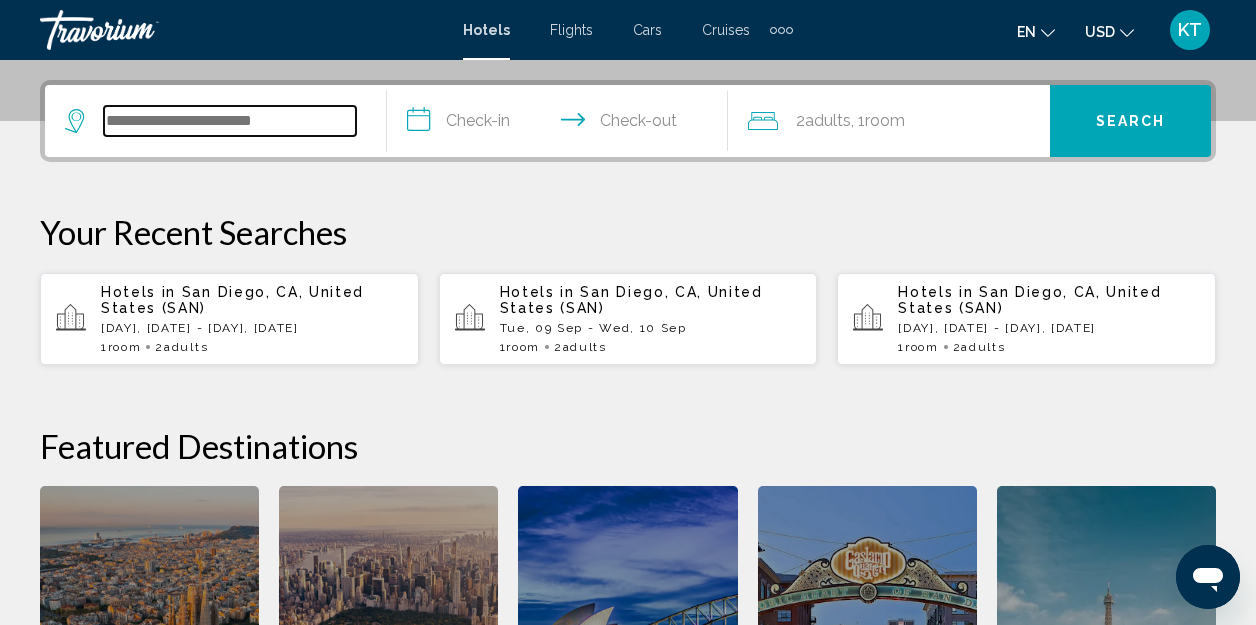 scroll, scrollTop: 494, scrollLeft: 0, axis: vertical 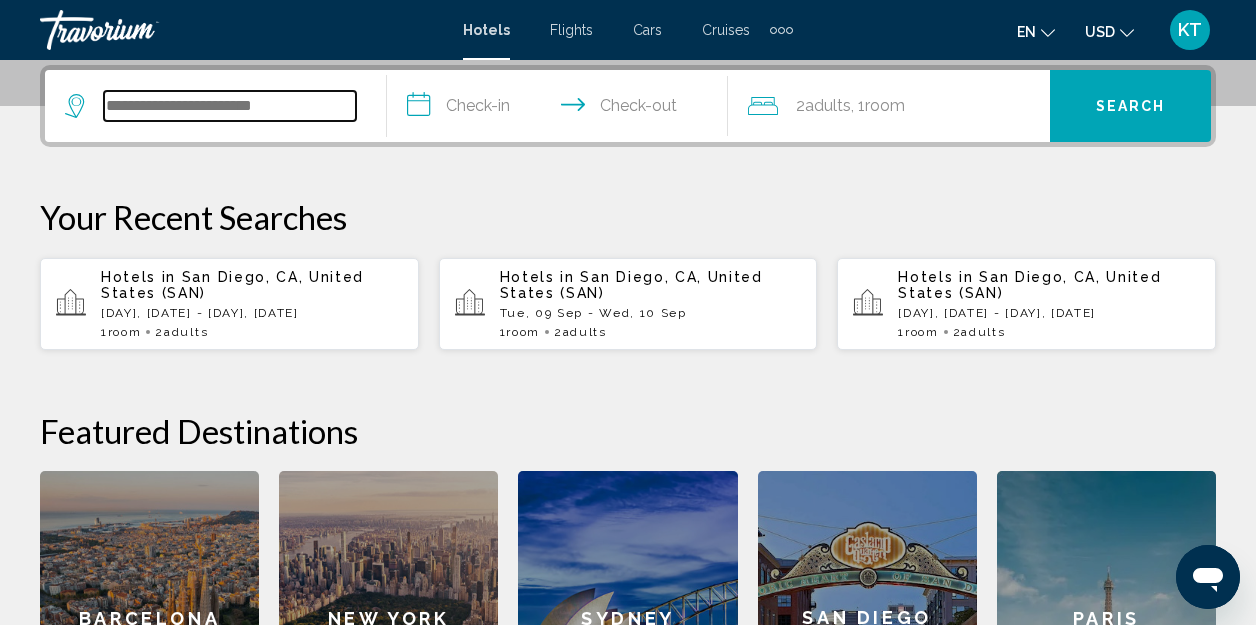 click at bounding box center (230, 106) 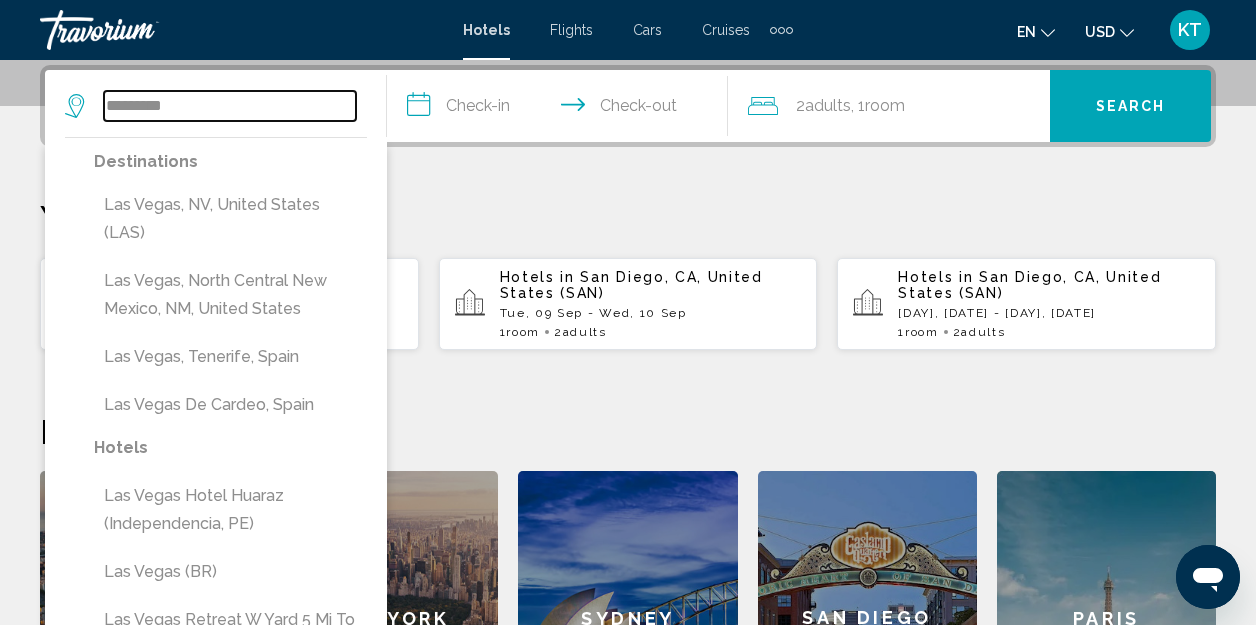 type on "**********" 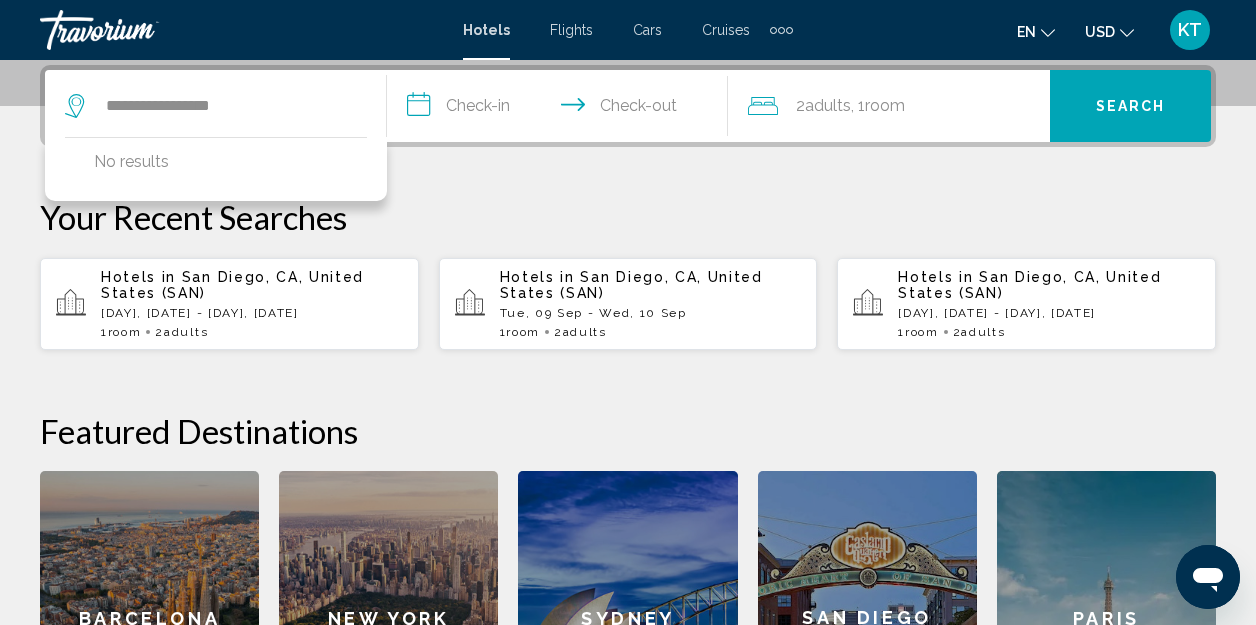 click on "**********" at bounding box center [562, 109] 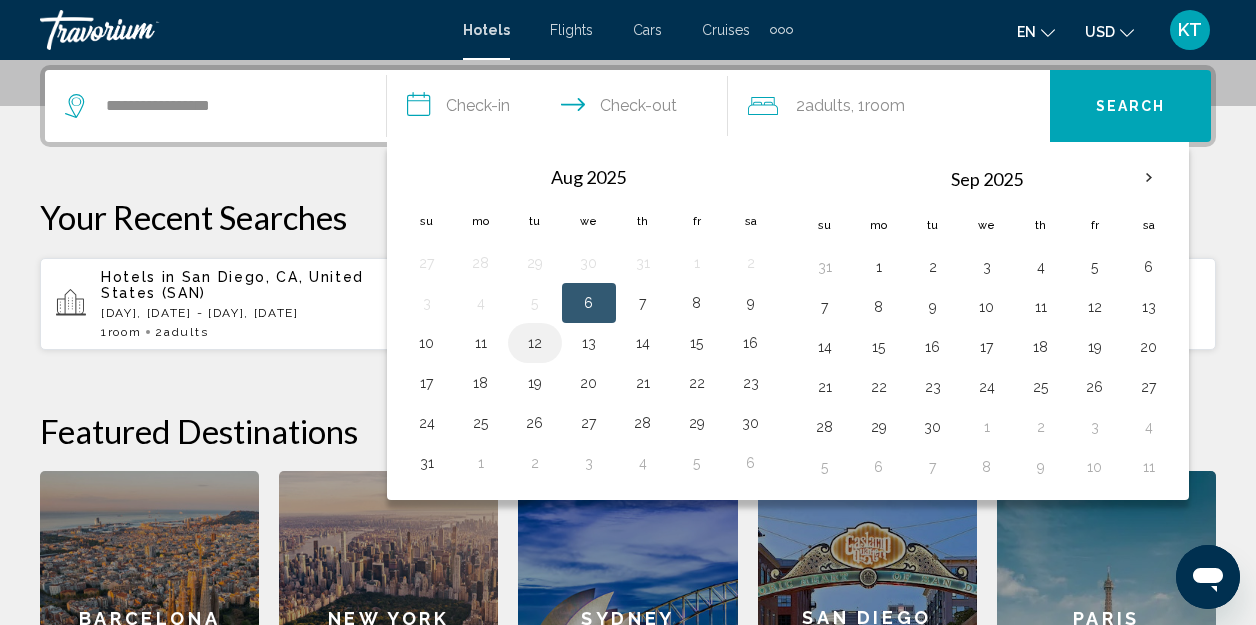 click on "12" at bounding box center (535, 343) 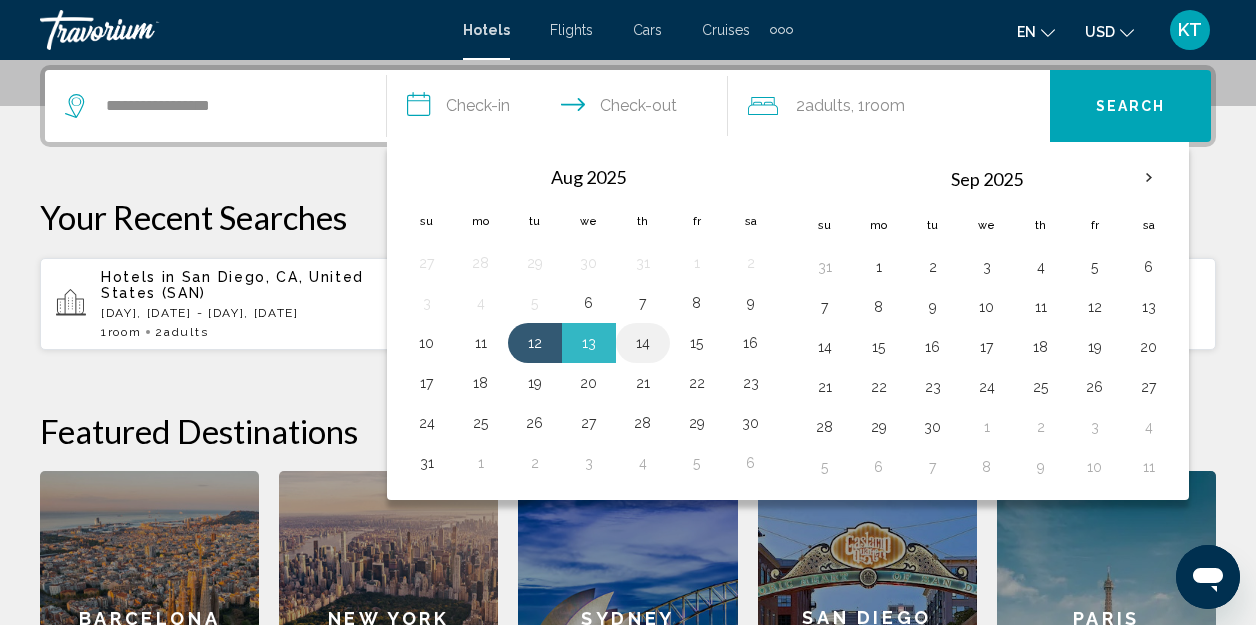 click on "14" at bounding box center (643, 343) 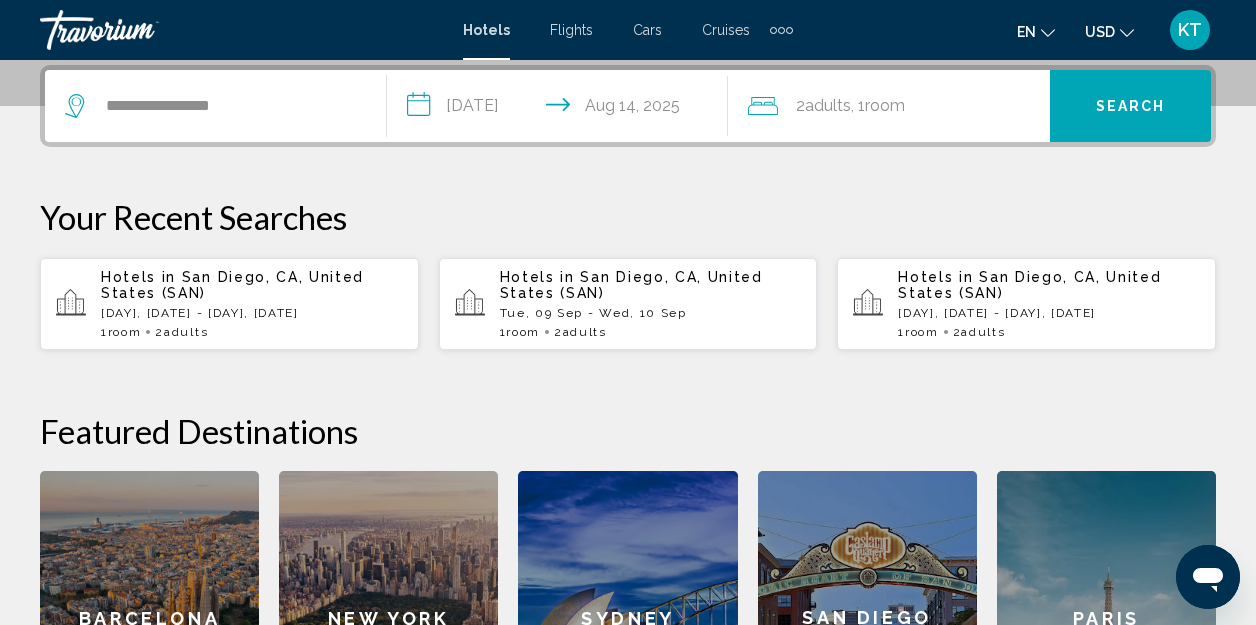 click on "Search" at bounding box center (1131, 107) 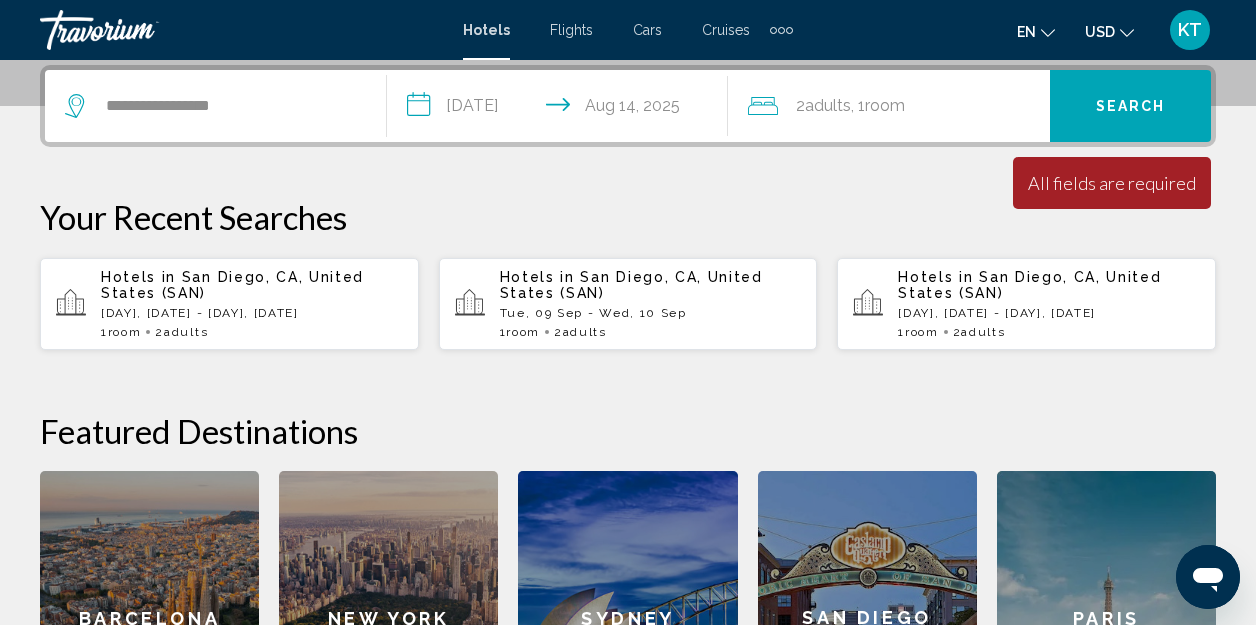 click on "Adults" 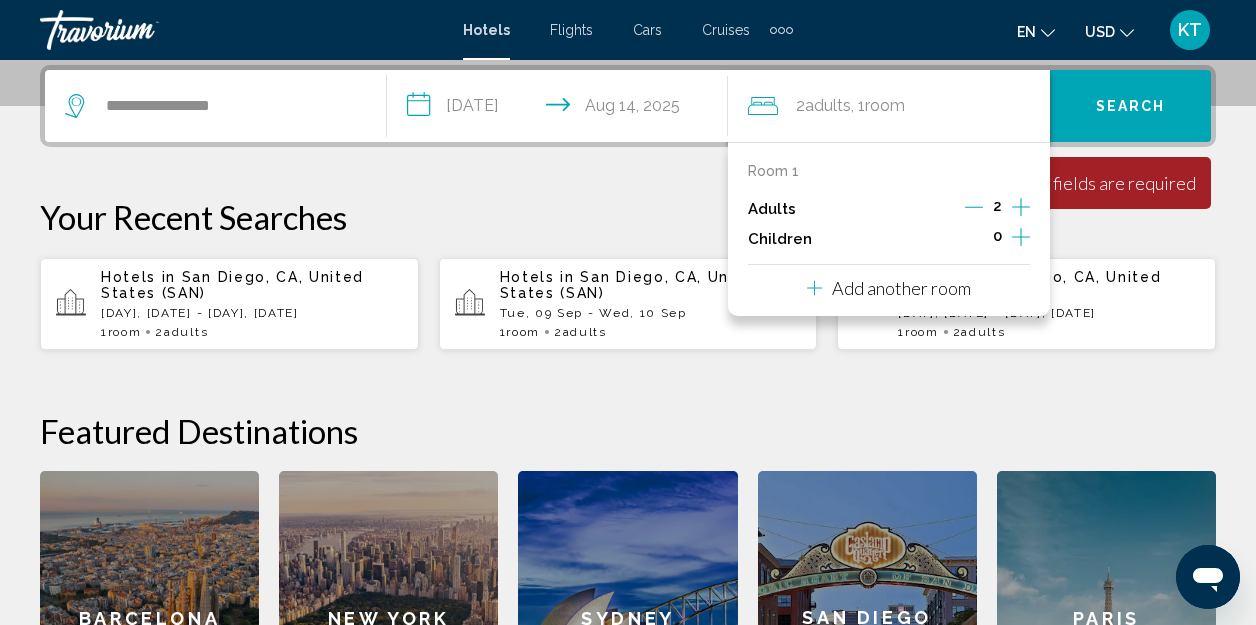 click on "Adults" at bounding box center [772, 209] 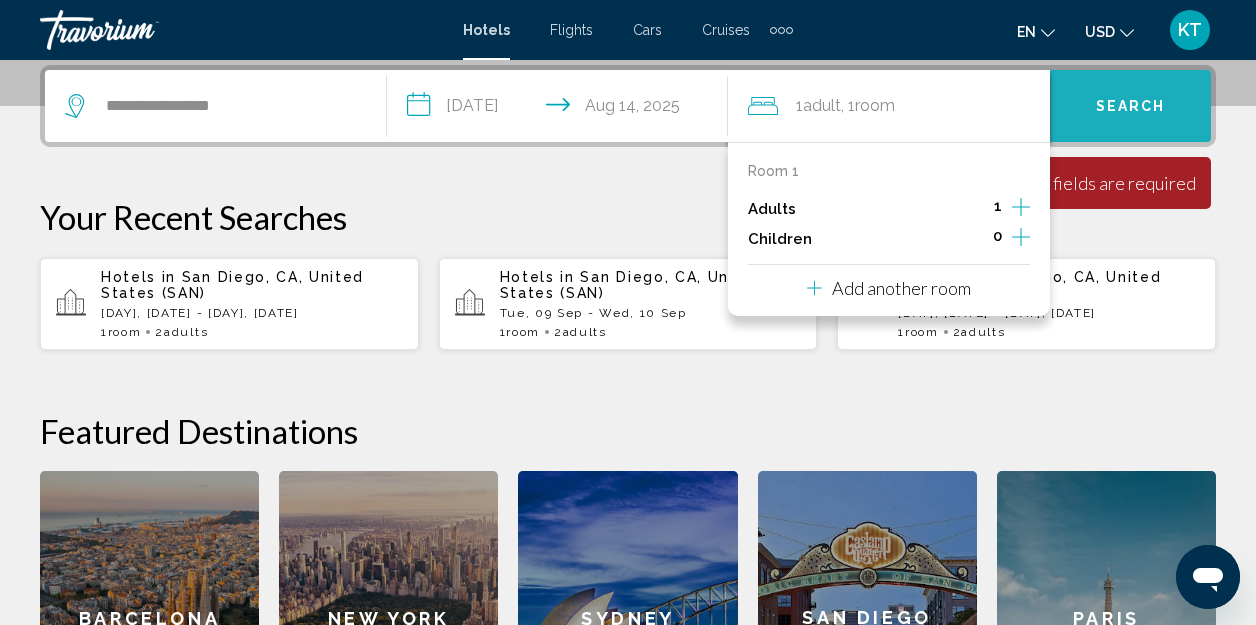 click on "Search" at bounding box center [1131, 107] 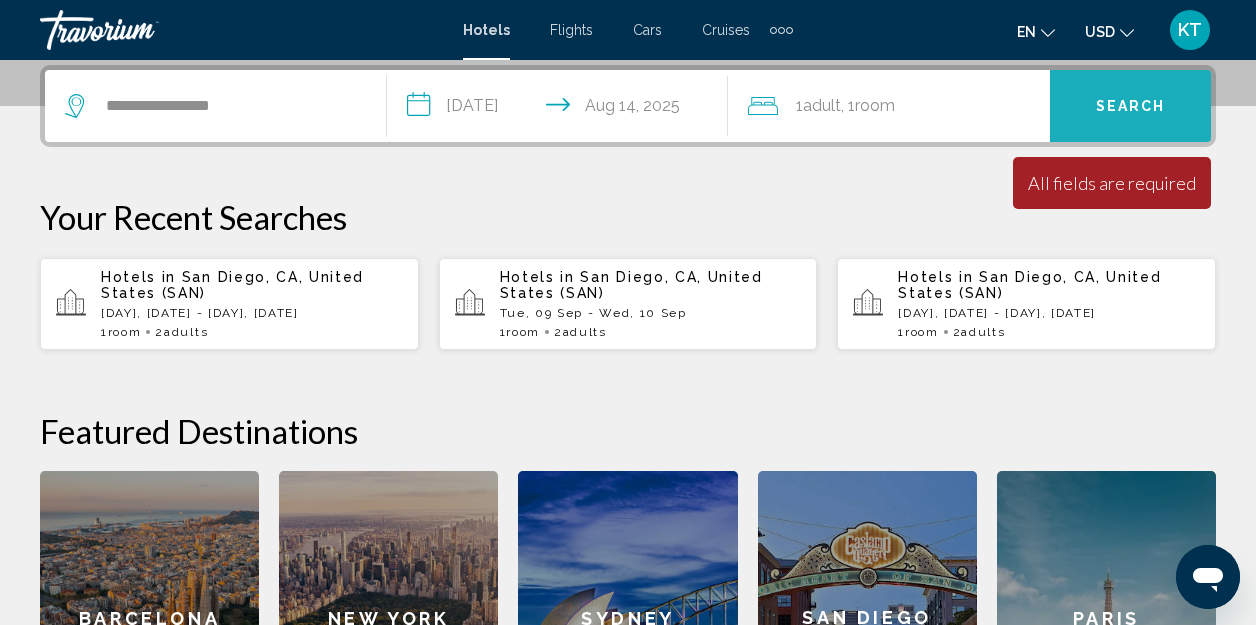 click on "Search" at bounding box center [1131, 107] 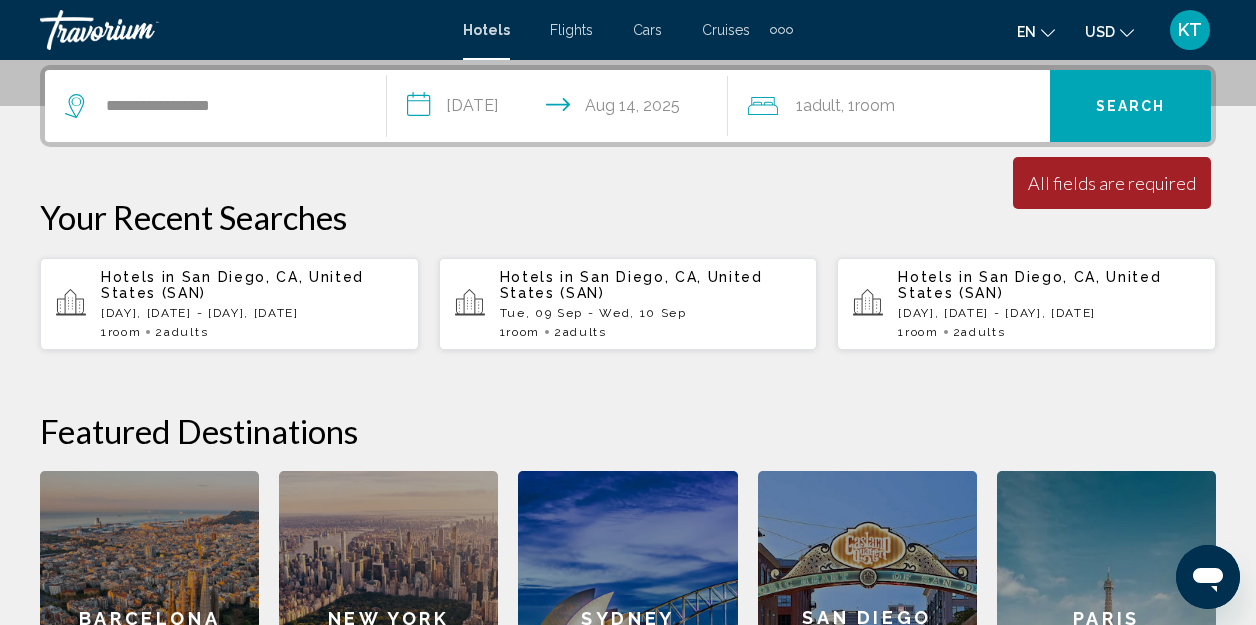 click 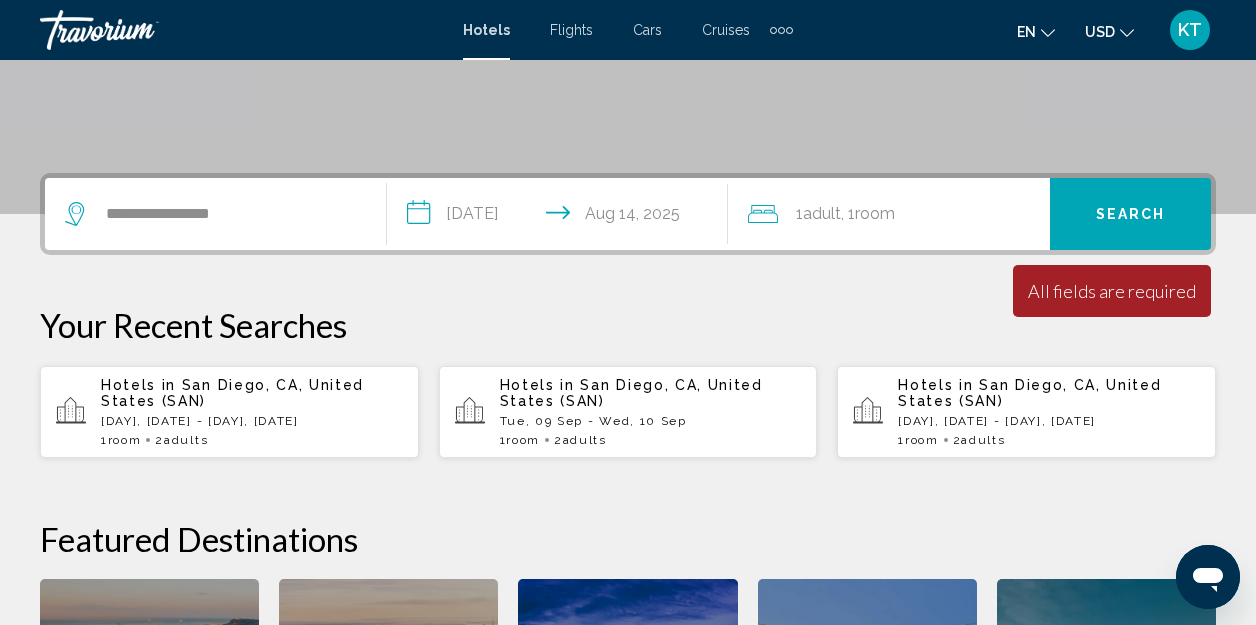scroll, scrollTop: 330, scrollLeft: 0, axis: vertical 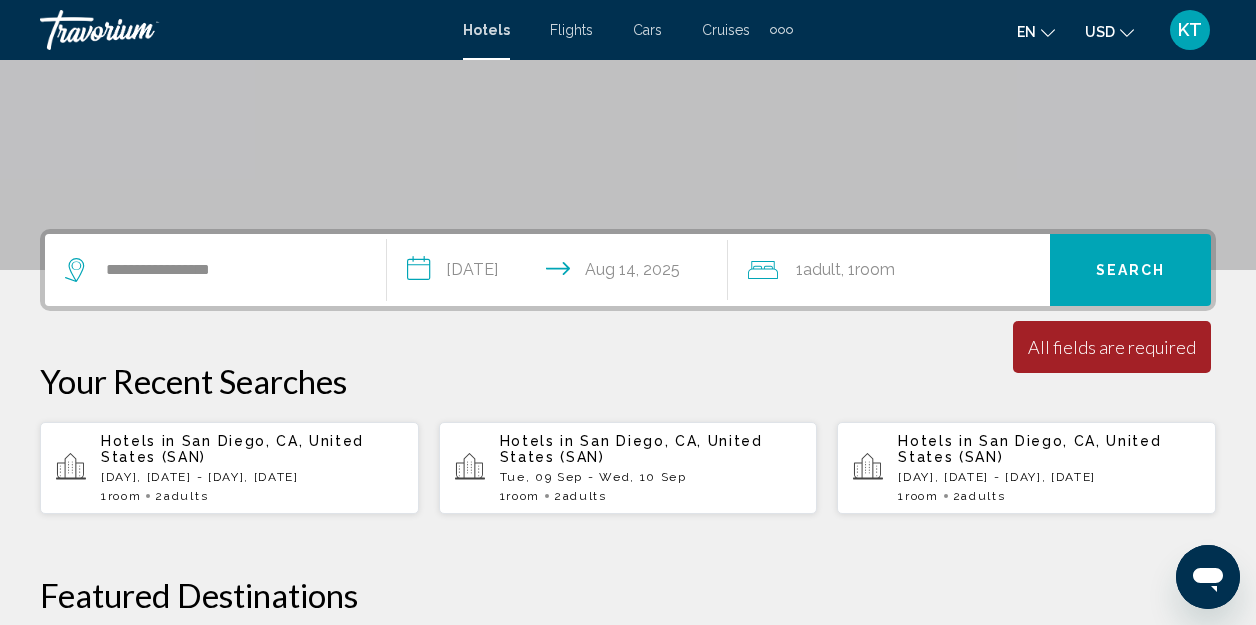 click on "All fields are required" at bounding box center [1112, 347] 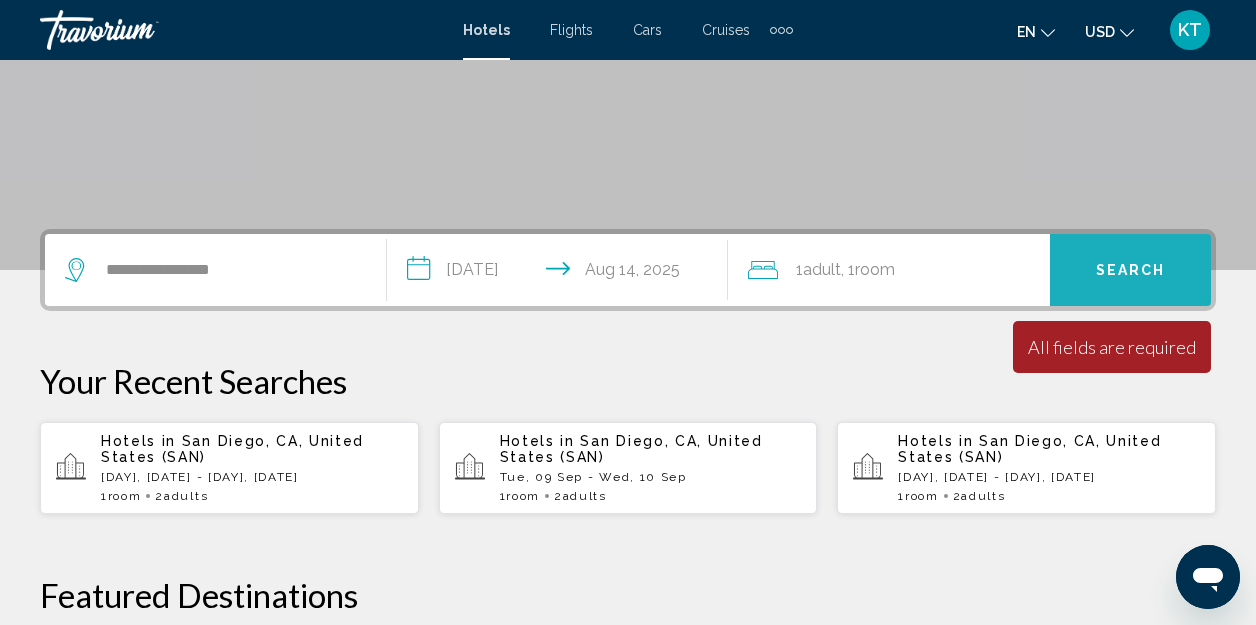 click on "Search" at bounding box center [1131, 271] 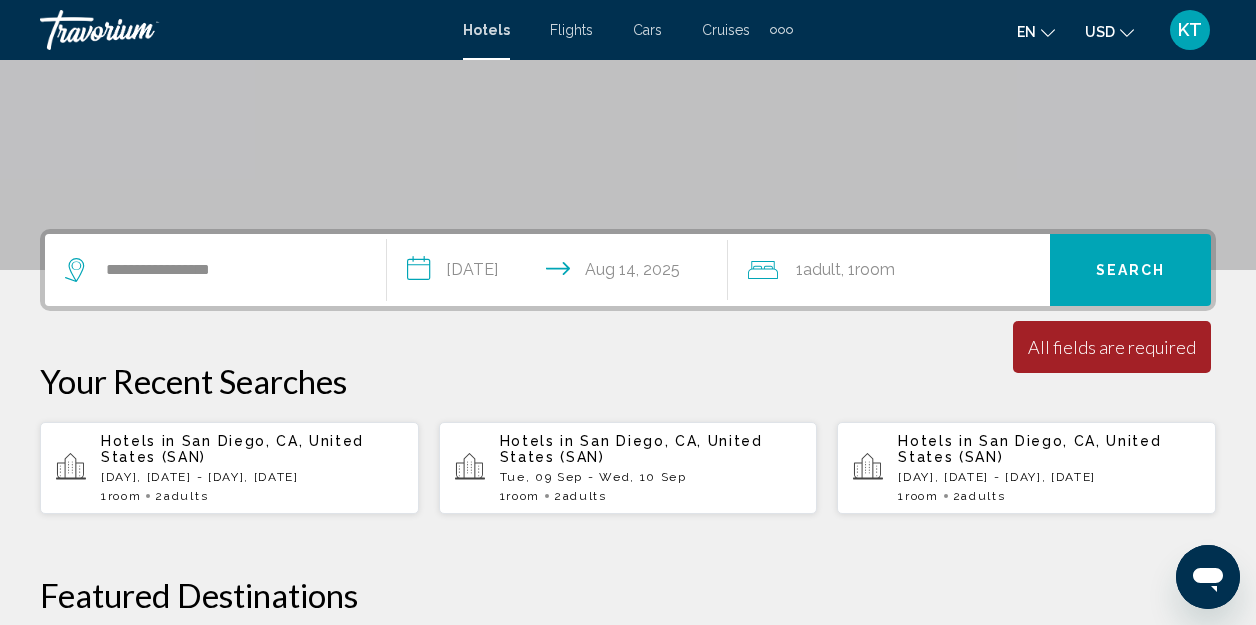 click on "Search" at bounding box center [1131, 271] 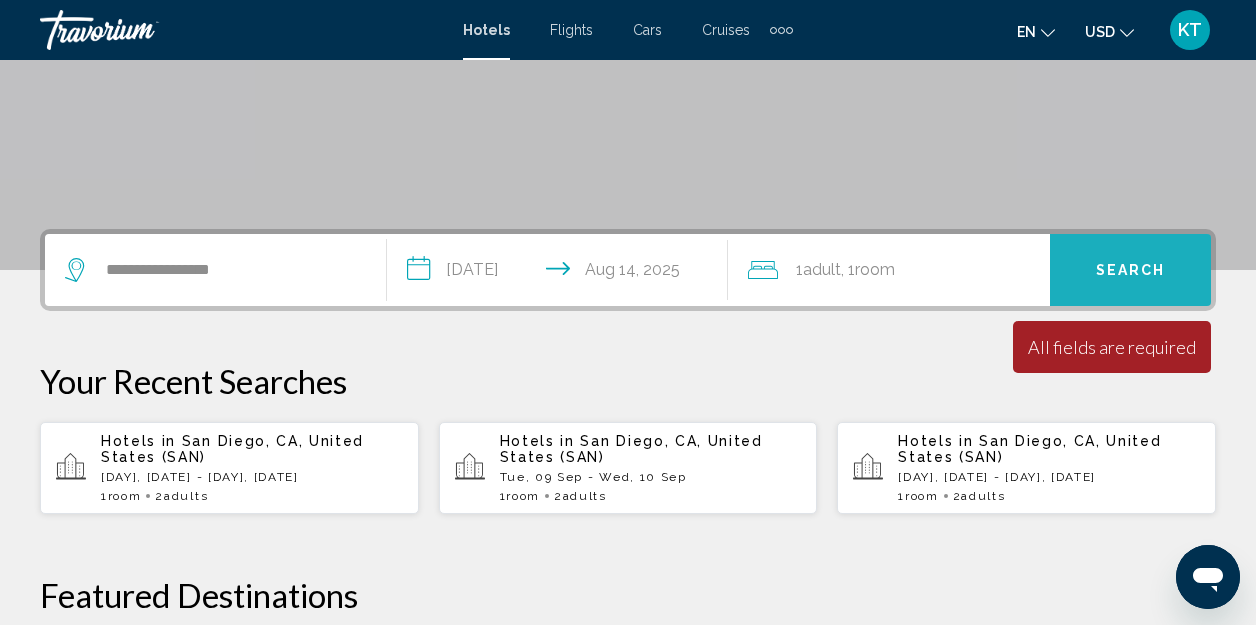 click on "Search" at bounding box center [1131, 271] 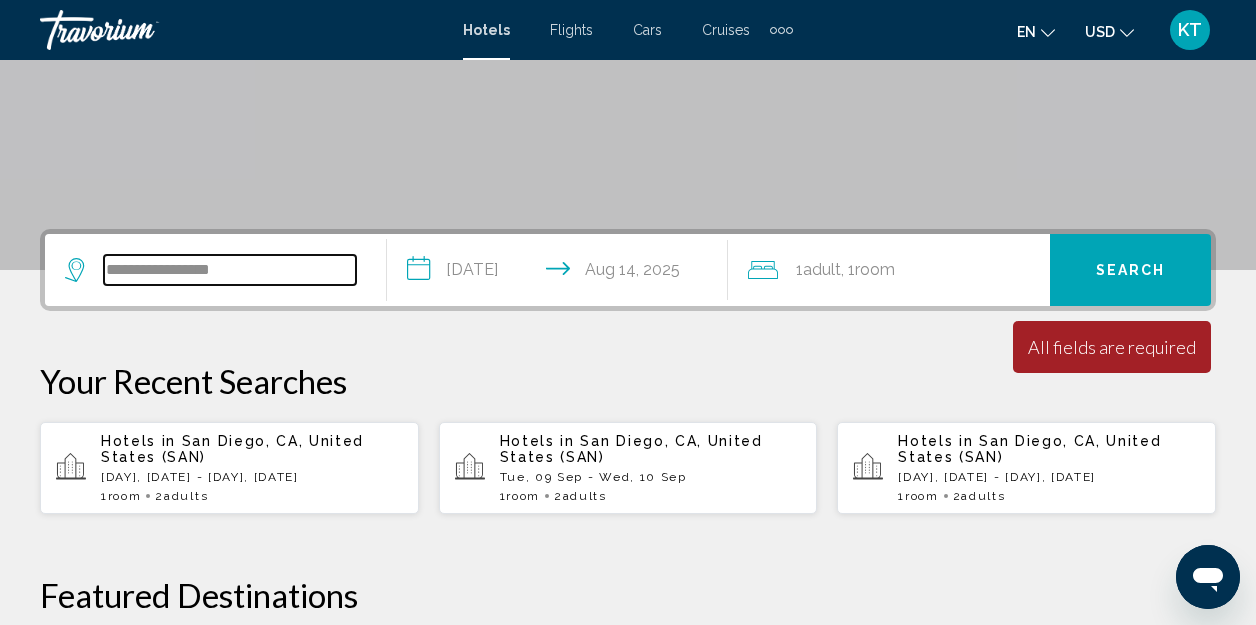 click on "**********" at bounding box center [230, 270] 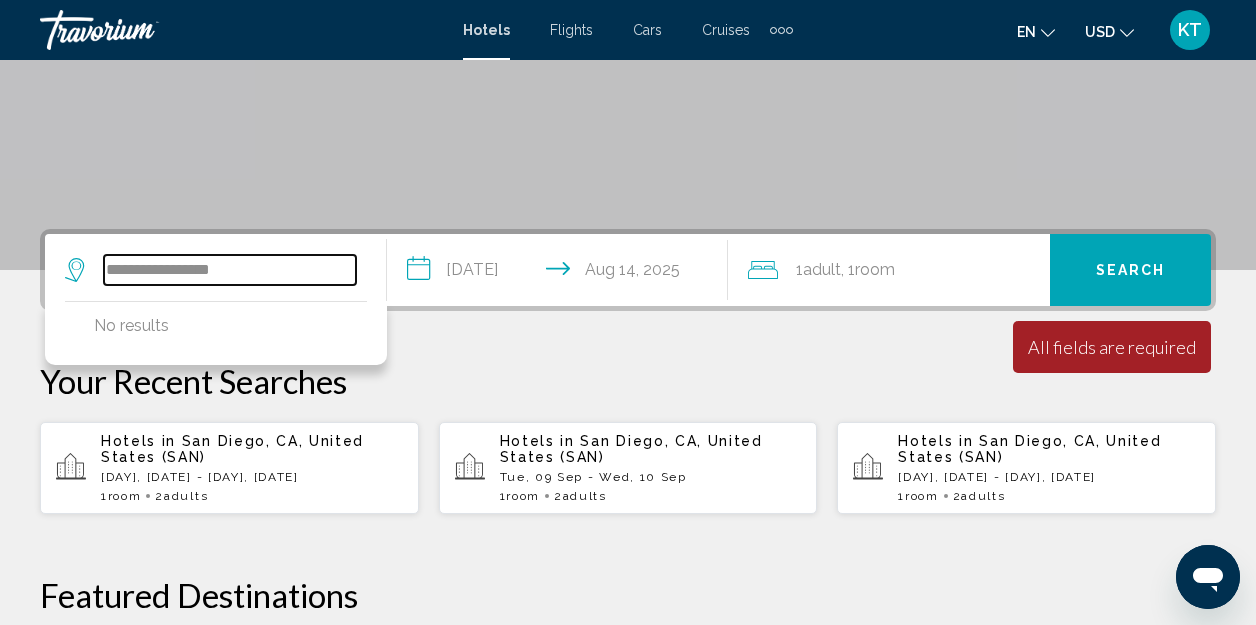 scroll, scrollTop: 494, scrollLeft: 0, axis: vertical 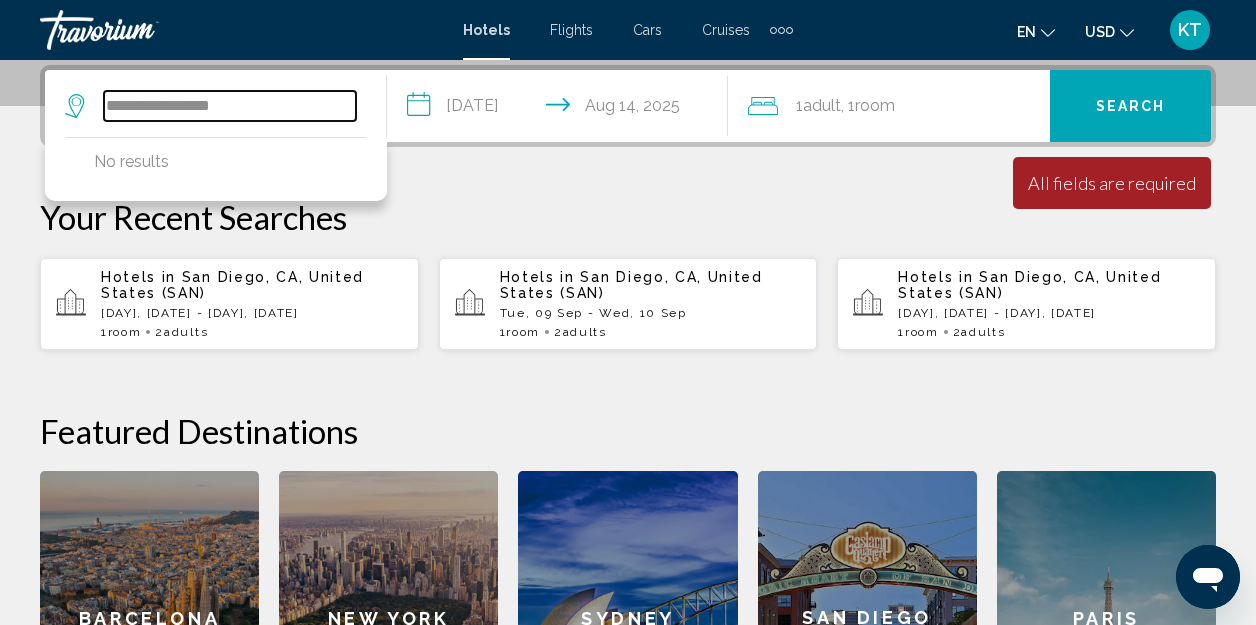 drag, startPoint x: 270, startPoint y: 98, endPoint x: 15, endPoint y: 103, distance: 255.04901 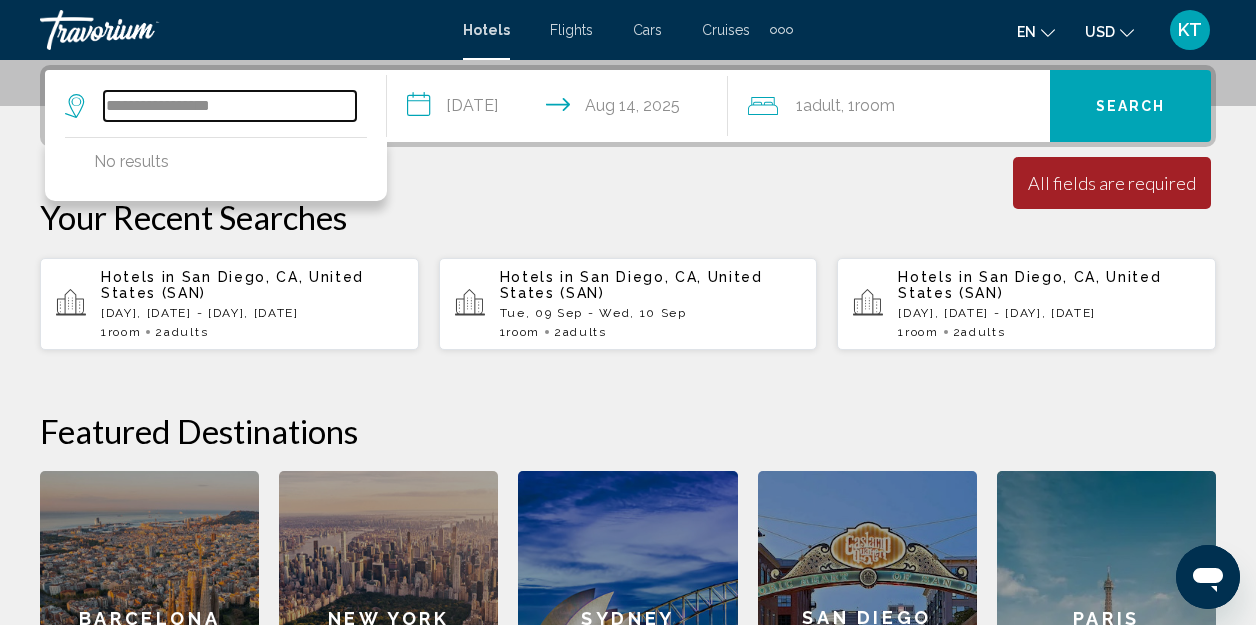 click on "**********" at bounding box center [628, 415] 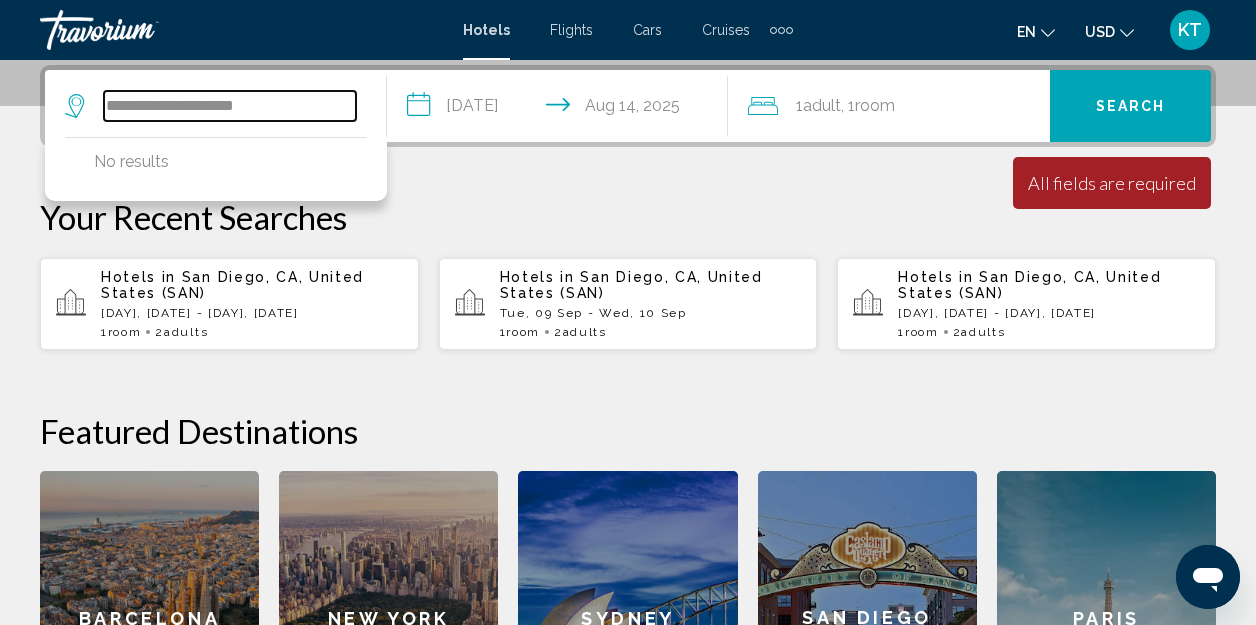 type on "**********" 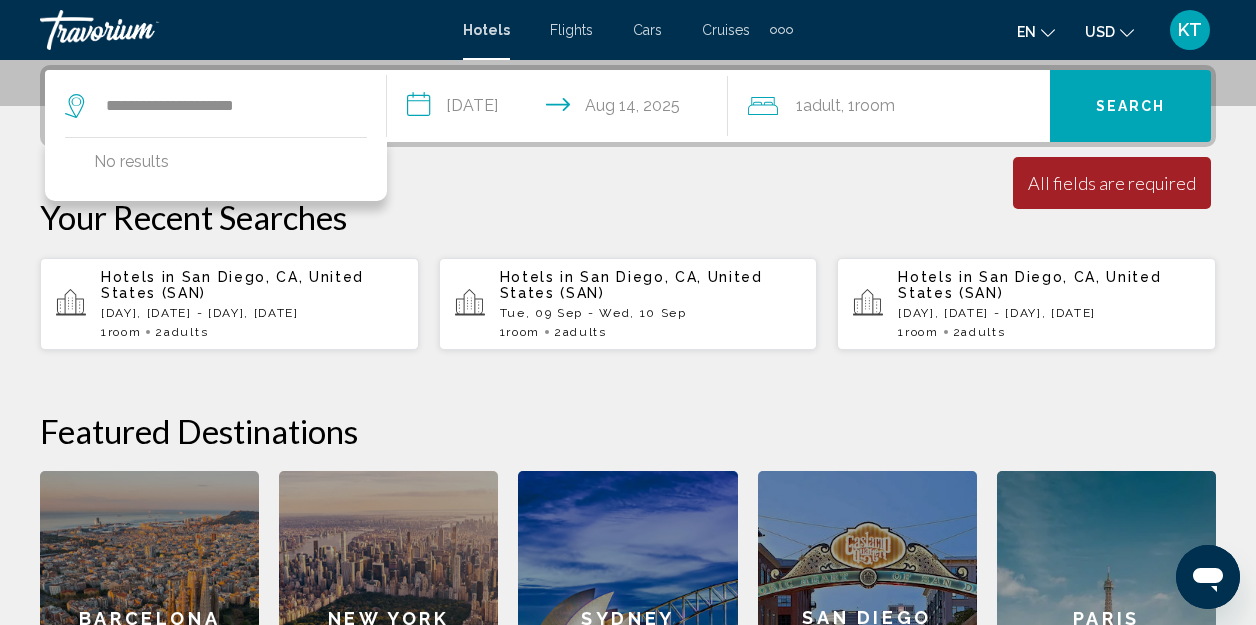 click on "Search" at bounding box center (1130, 106) 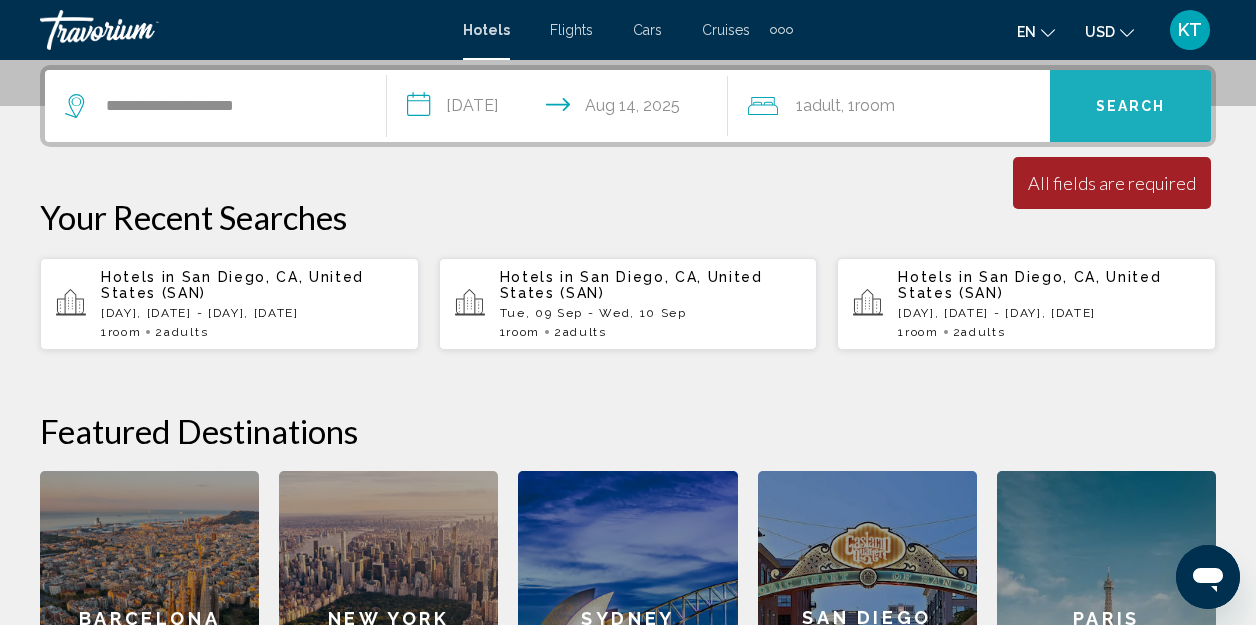 click on "Search" at bounding box center (1131, 107) 